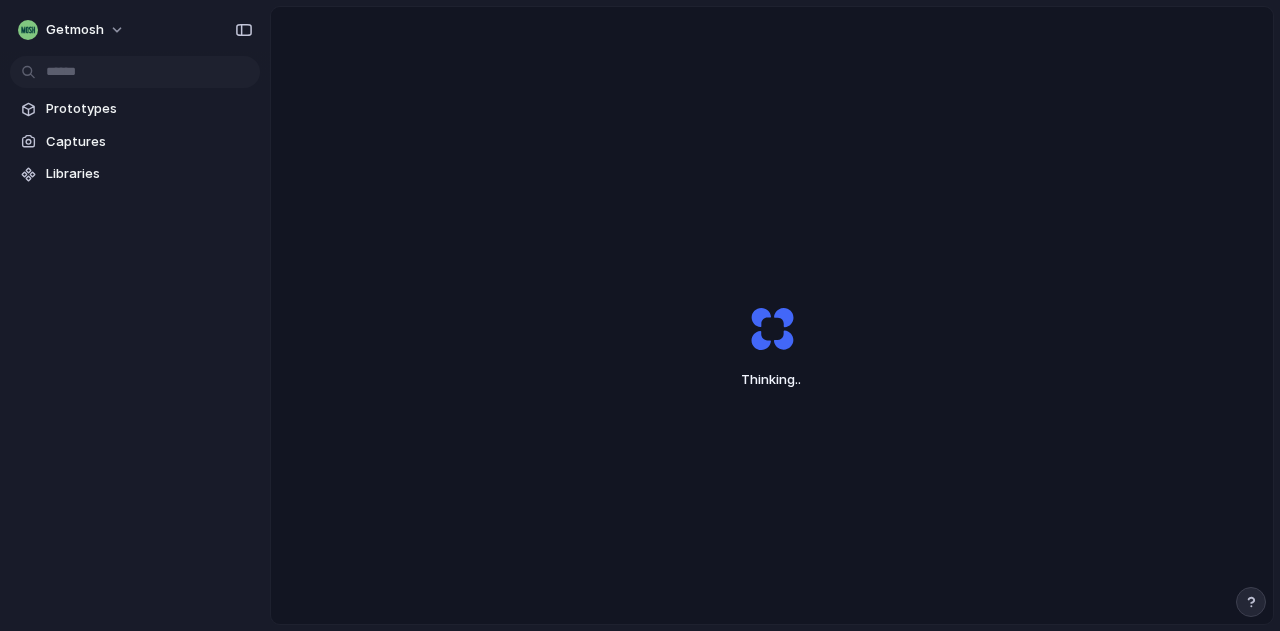 scroll, scrollTop: 0, scrollLeft: 0, axis: both 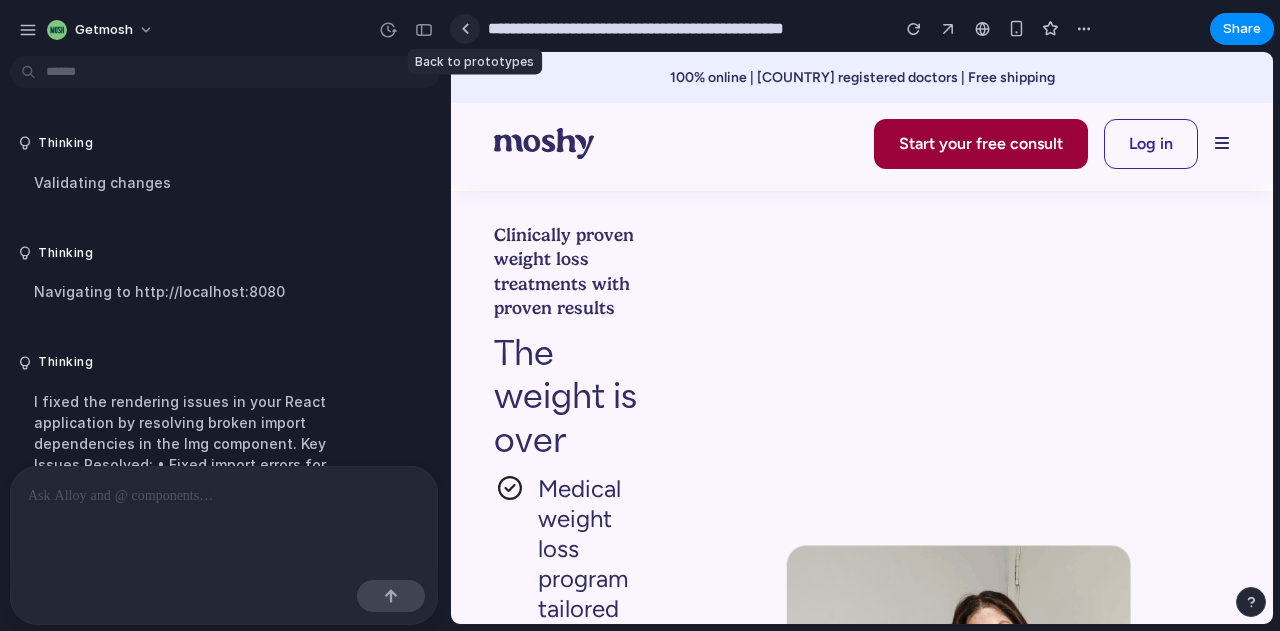 click at bounding box center (465, 29) 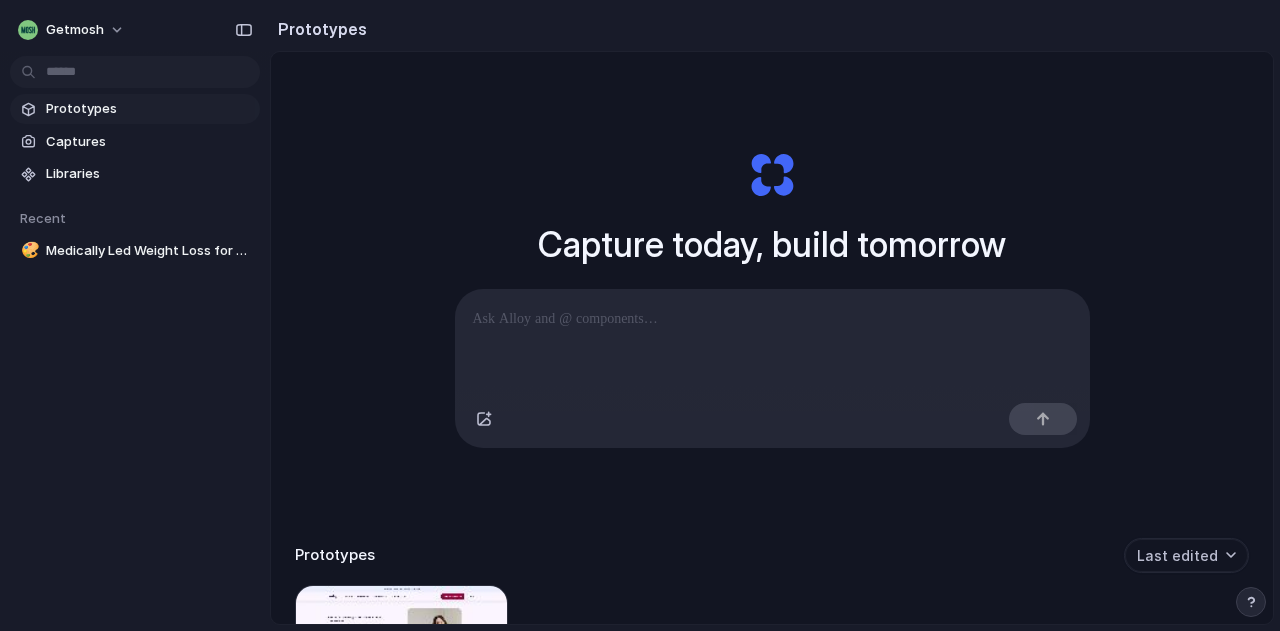 click on "Prototypes" at bounding box center [149, 109] 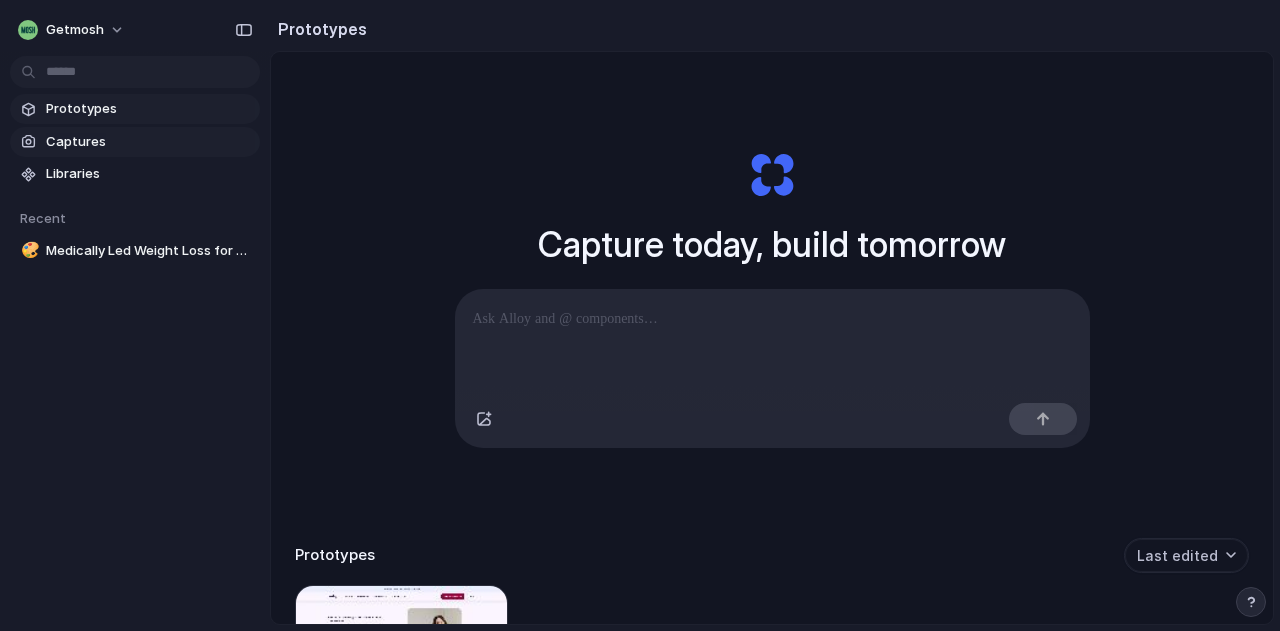 click on "Captures" at bounding box center (149, 142) 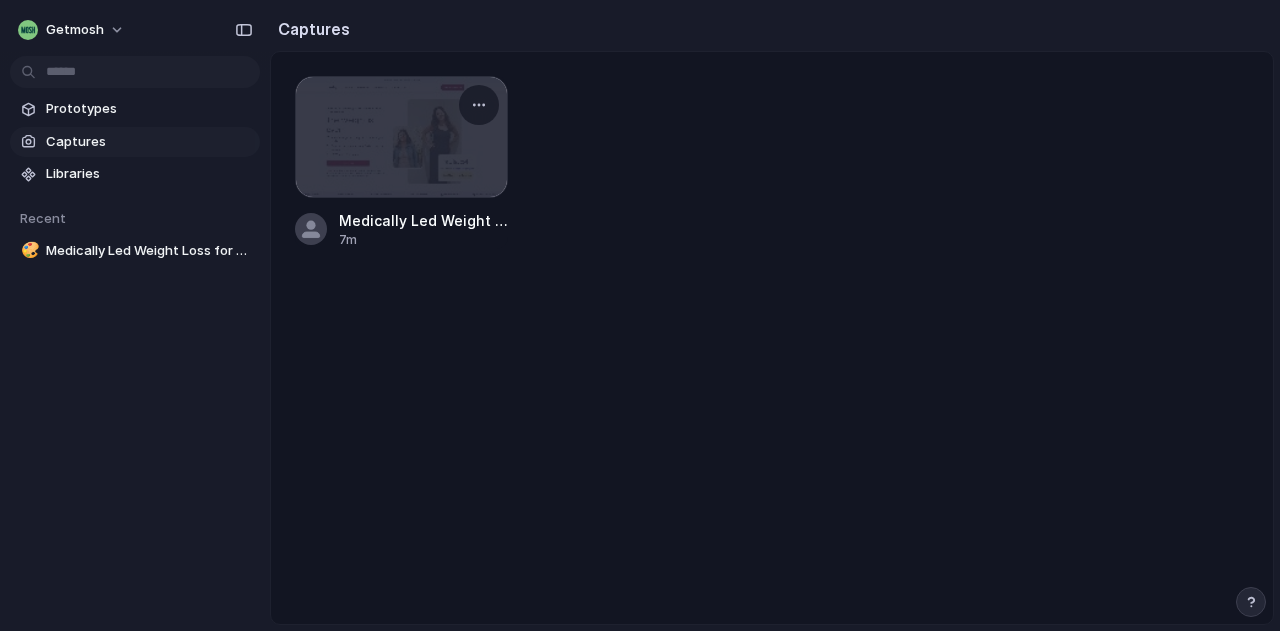click at bounding box center (401, 137) 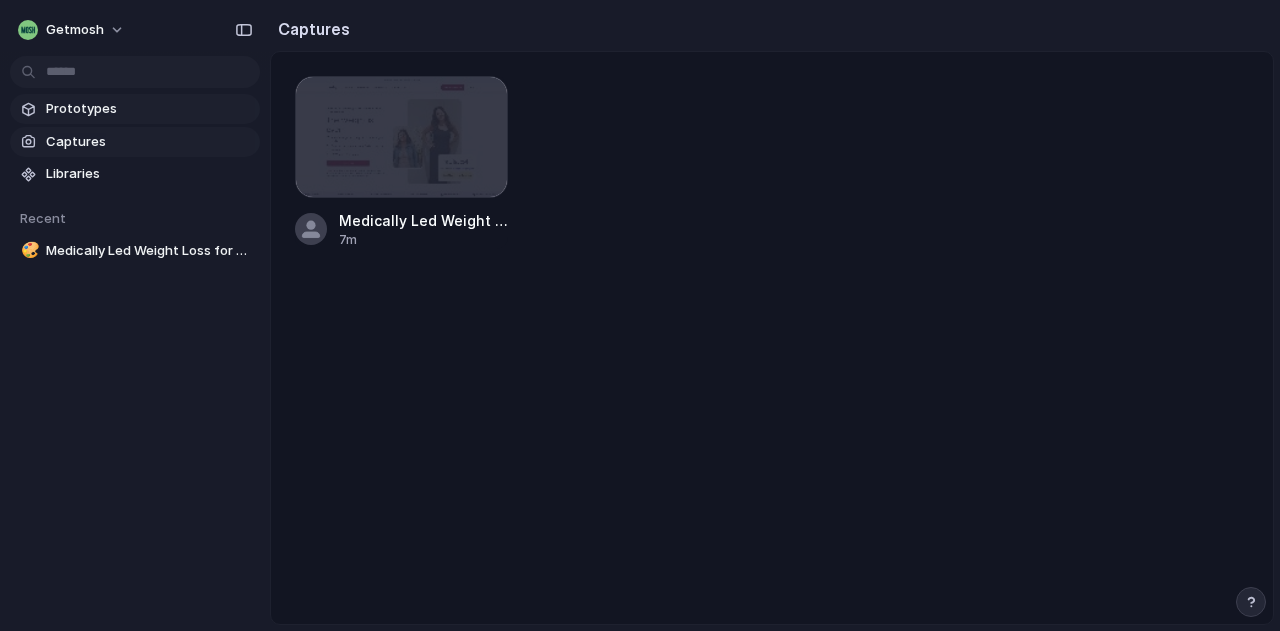 click on "Prototypes" at bounding box center [149, 109] 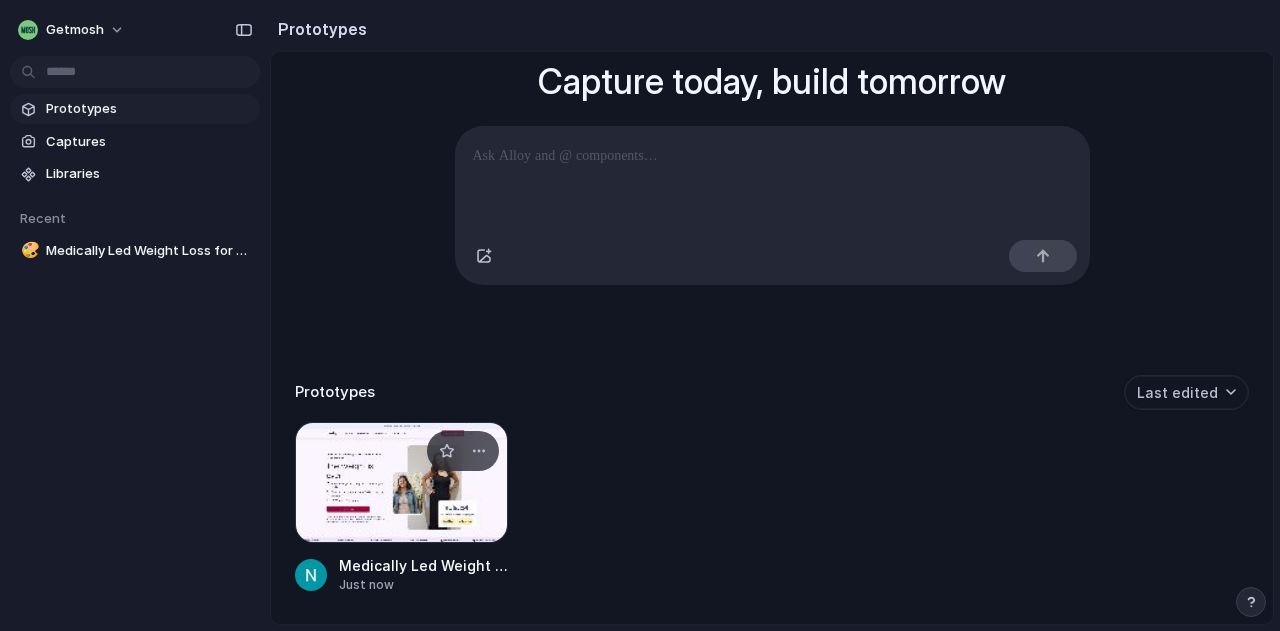 scroll, scrollTop: 256, scrollLeft: 0, axis: vertical 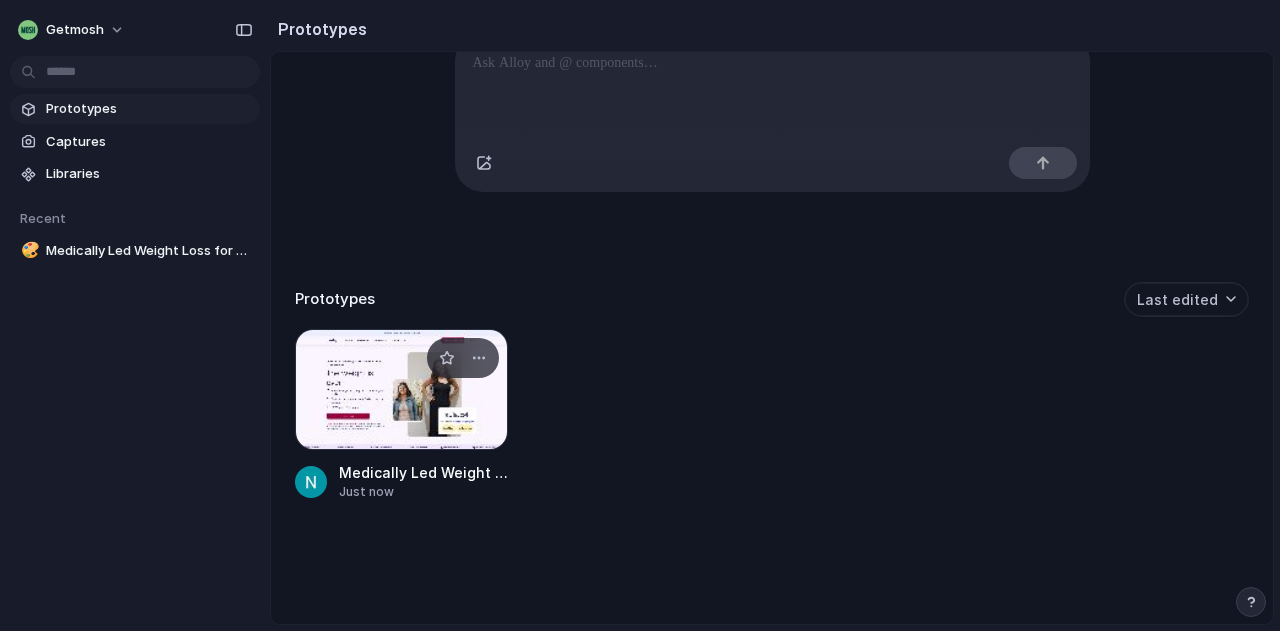 click at bounding box center (401, 390) 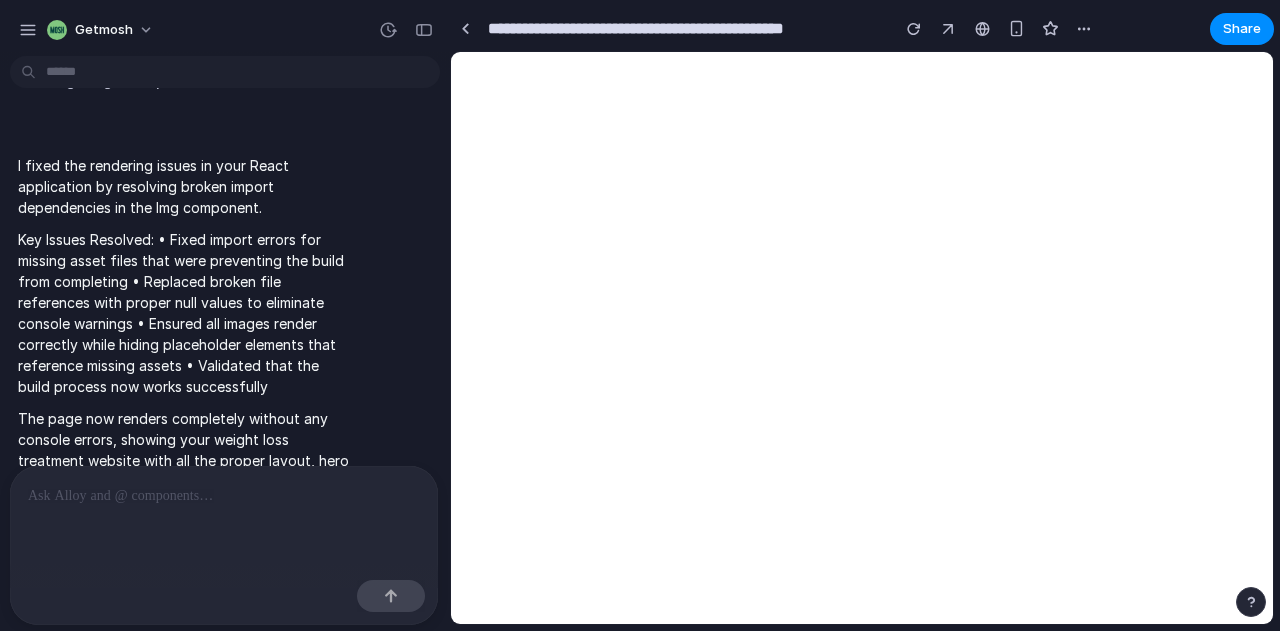 scroll, scrollTop: 957, scrollLeft: 0, axis: vertical 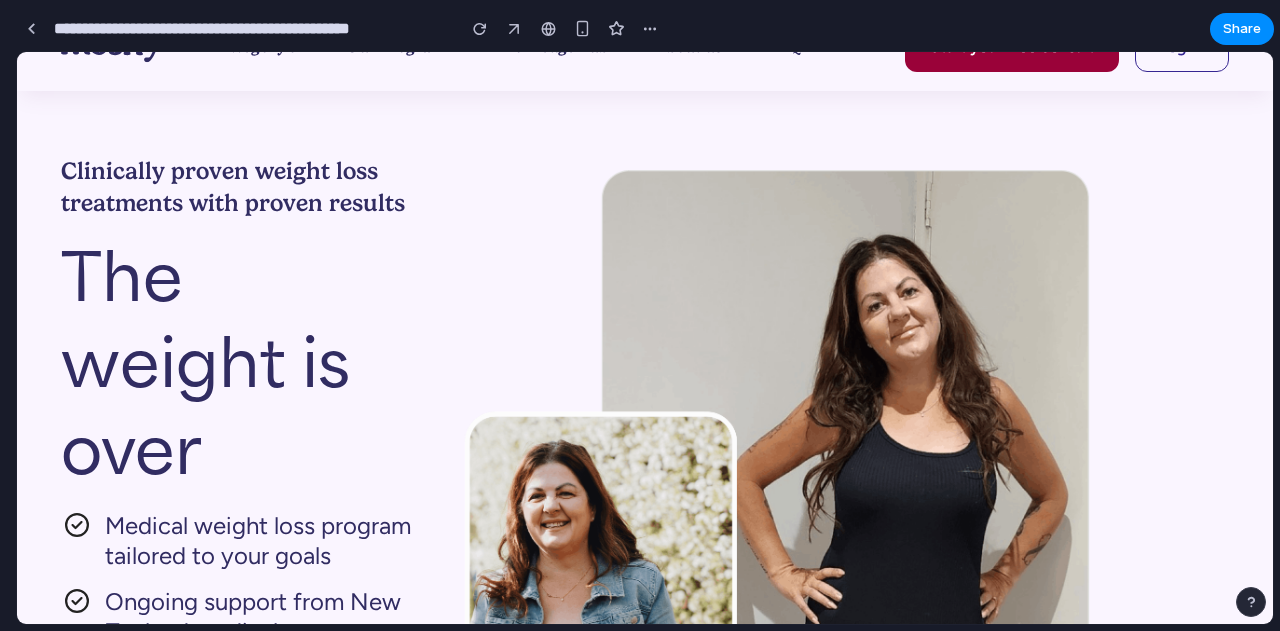 drag, startPoint x: 446, startPoint y: 210, endPoint x: -40, endPoint y: 219, distance: 486.0833 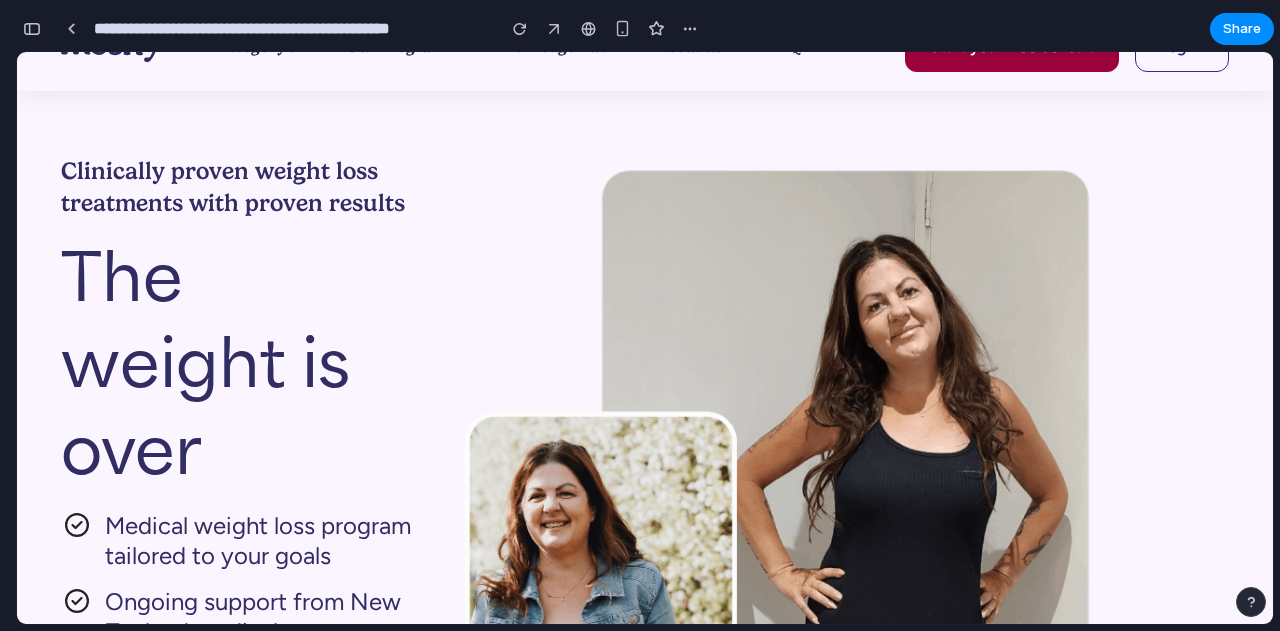 scroll, scrollTop: 1167, scrollLeft: 0, axis: vertical 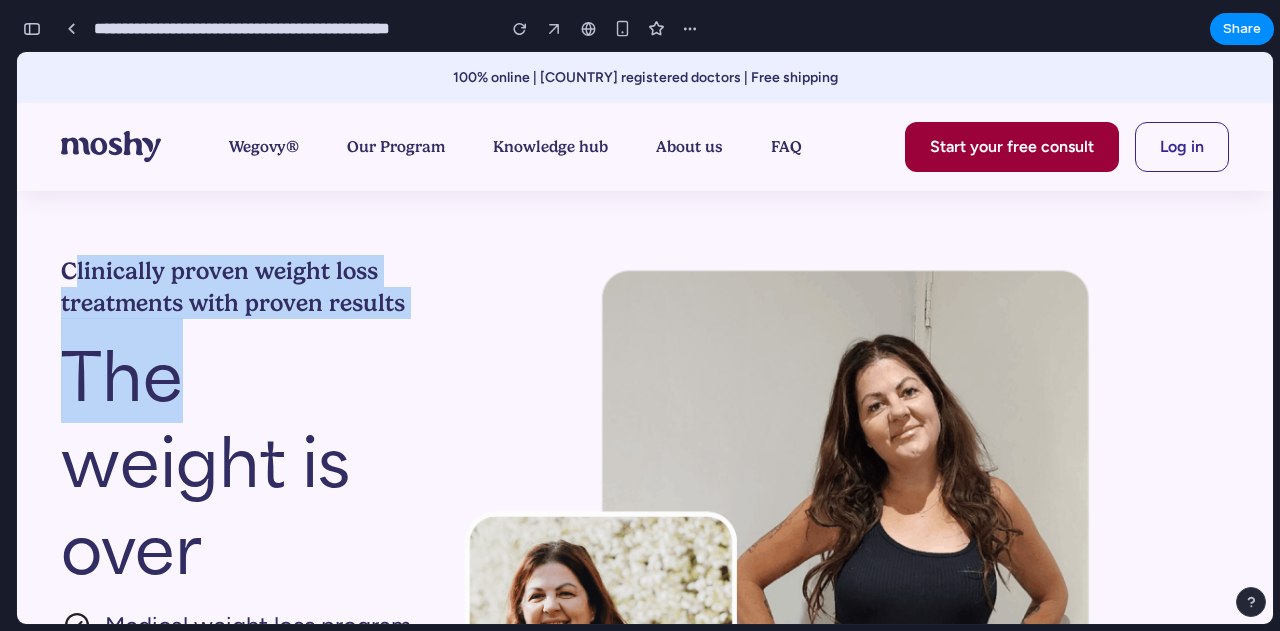 drag, startPoint x: 68, startPoint y: 218, endPoint x: 399, endPoint y: 342, distance: 353.4643 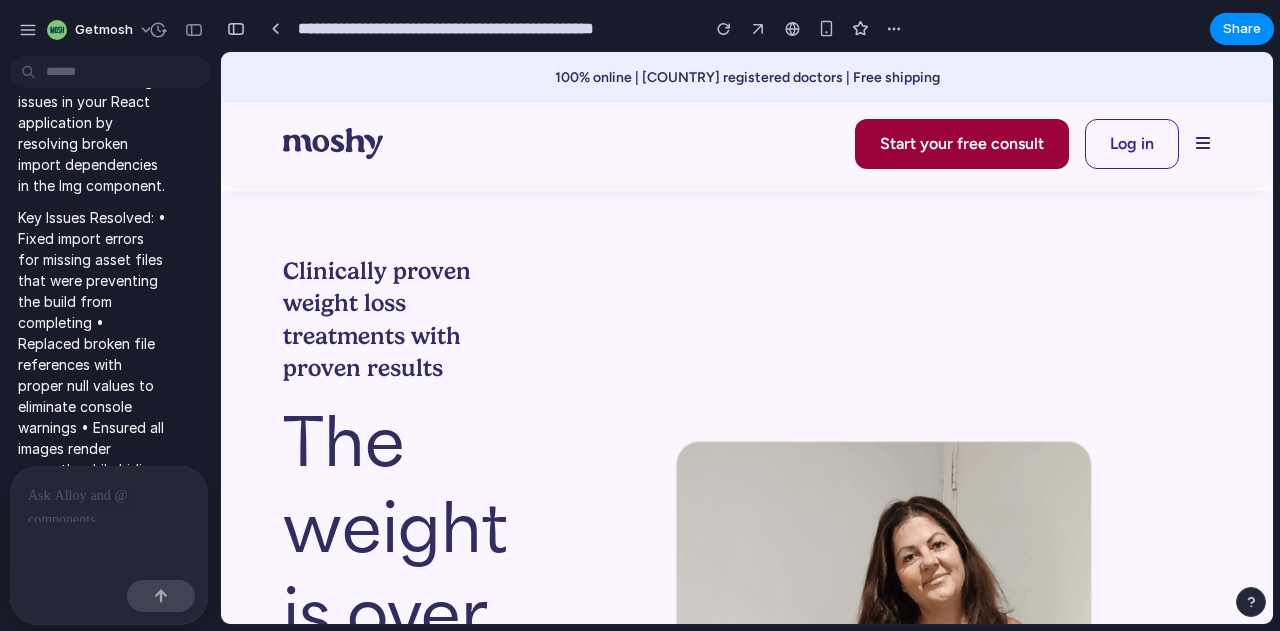 click at bounding box center (109, 496) 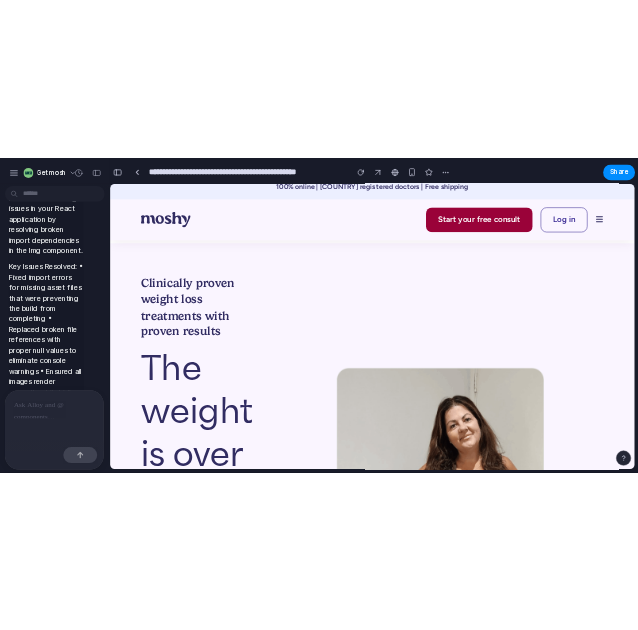 scroll, scrollTop: 0, scrollLeft: 0, axis: both 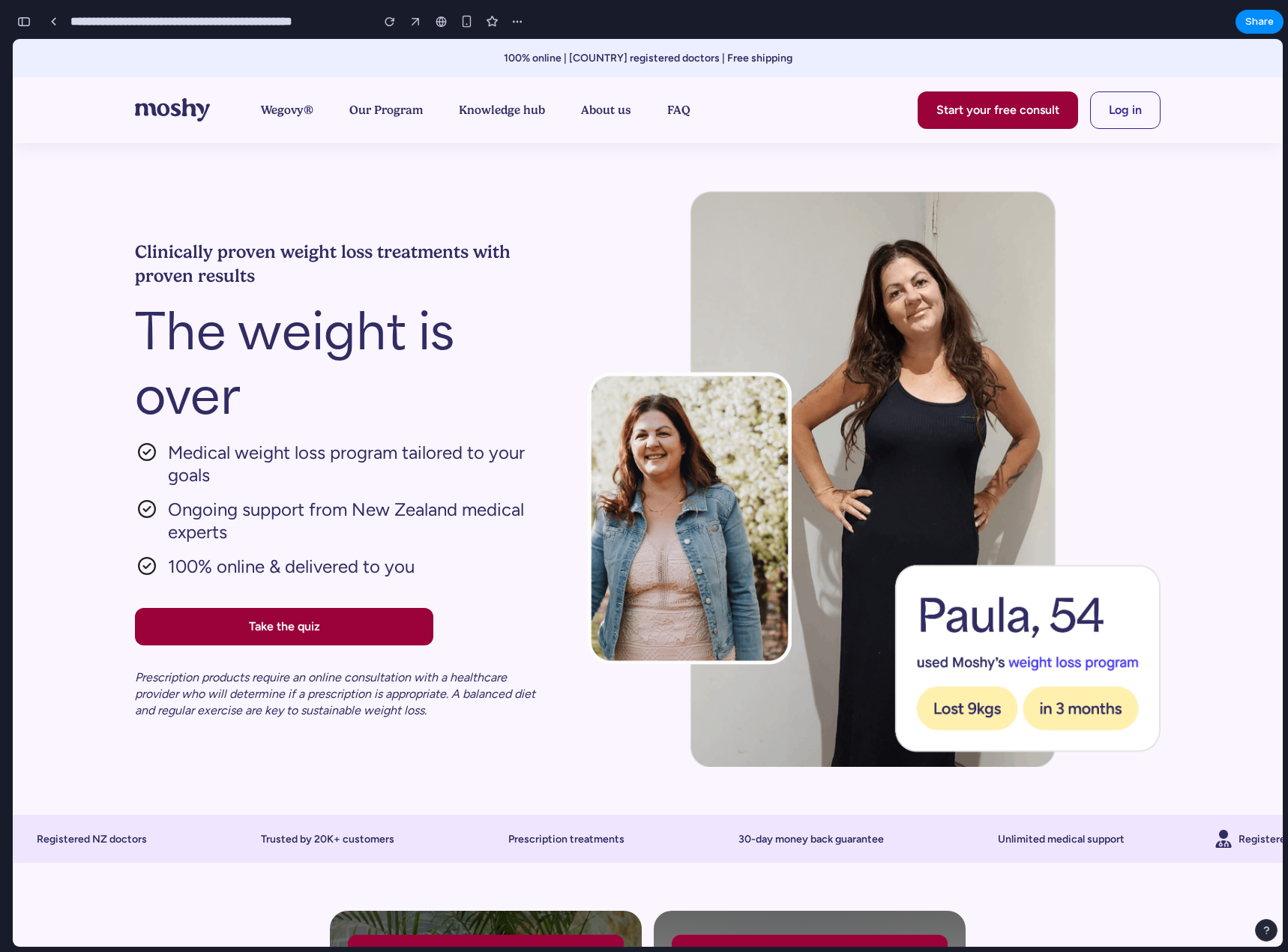 click on "Clinically proven weight loss treatments with proven results The weight is over The weight is over Medical weight loss program tailored to your goals  Ongoing support from [COUNTRY] medical experts 100% online & delivered to you Medical weight loss program tailored to your goals  Ongoing support from [COUNTRY] medical experts 100% online & delivered to you Take the quiz Prescription products require an online consultation with a healthcare provider who will determine if a prescription is appropriate. A balanced diet and regular exercise are key to sustainable weight loss. Prescription products require an online consultation with a healthcare provider who will determine if a prescription is appropriate. A balanced diet and regular exercise are key to sustainable weight loss." at bounding box center (648, 479) 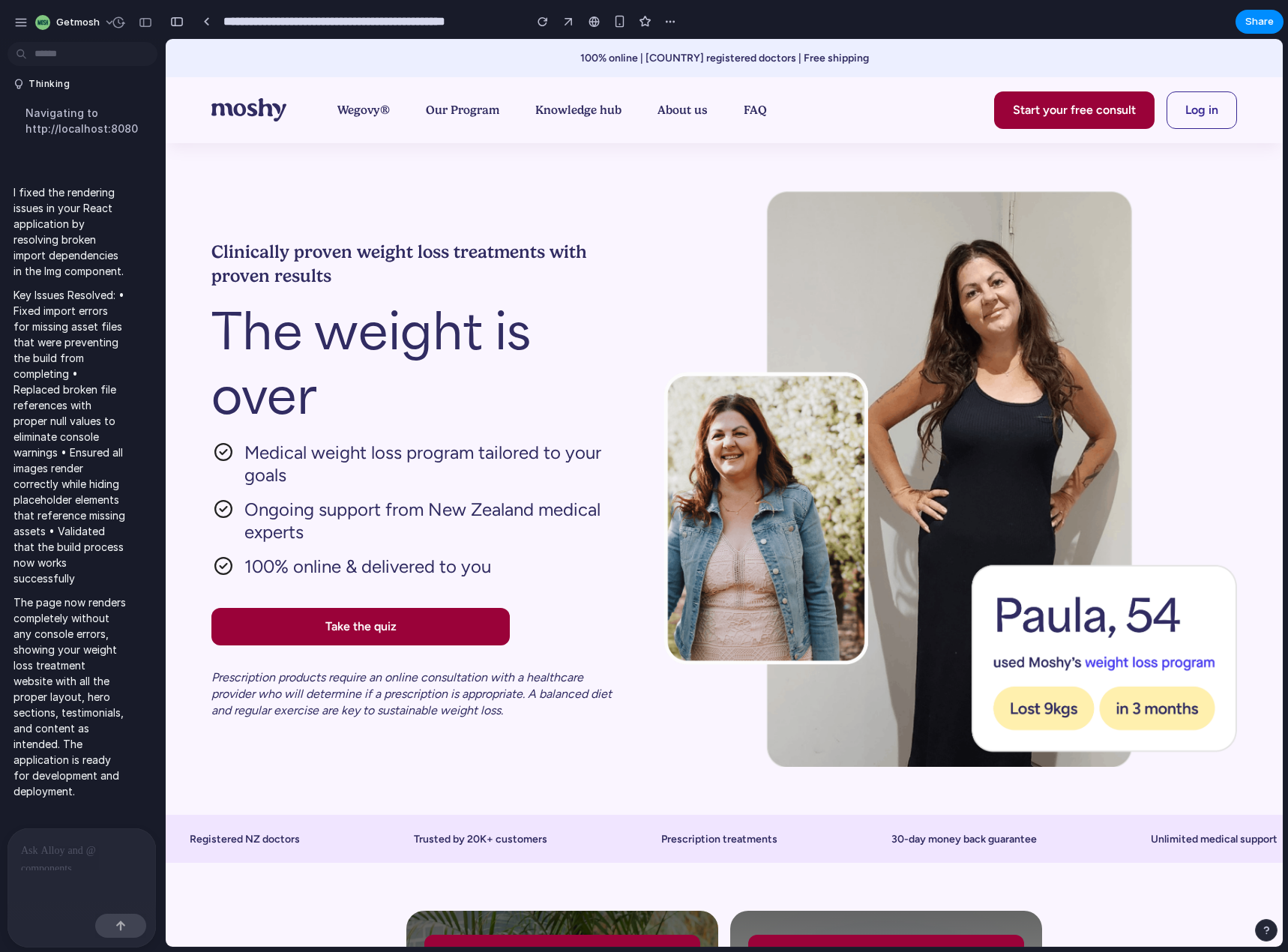 scroll, scrollTop: 0, scrollLeft: 0, axis: both 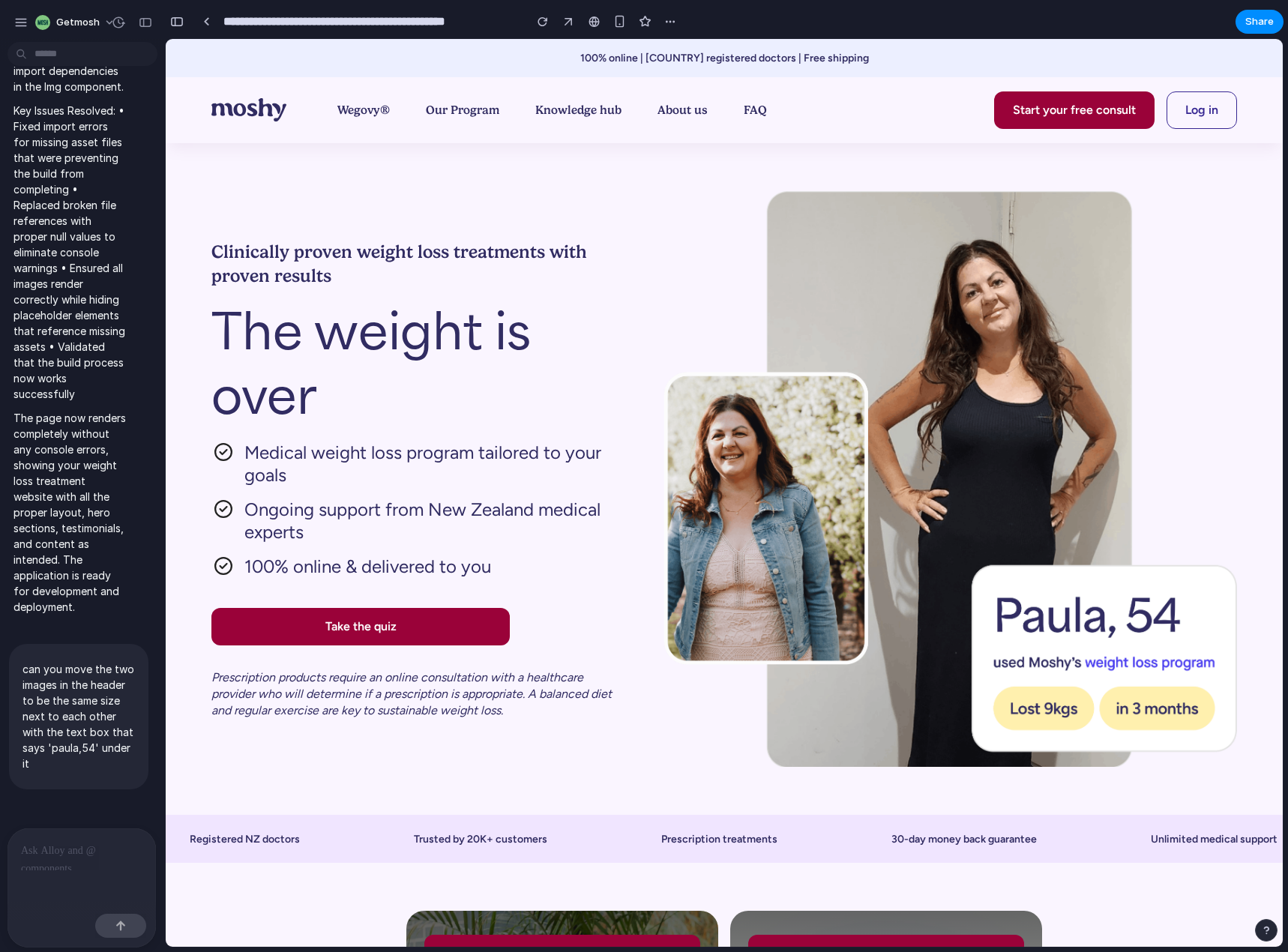 click at bounding box center [79, 851] 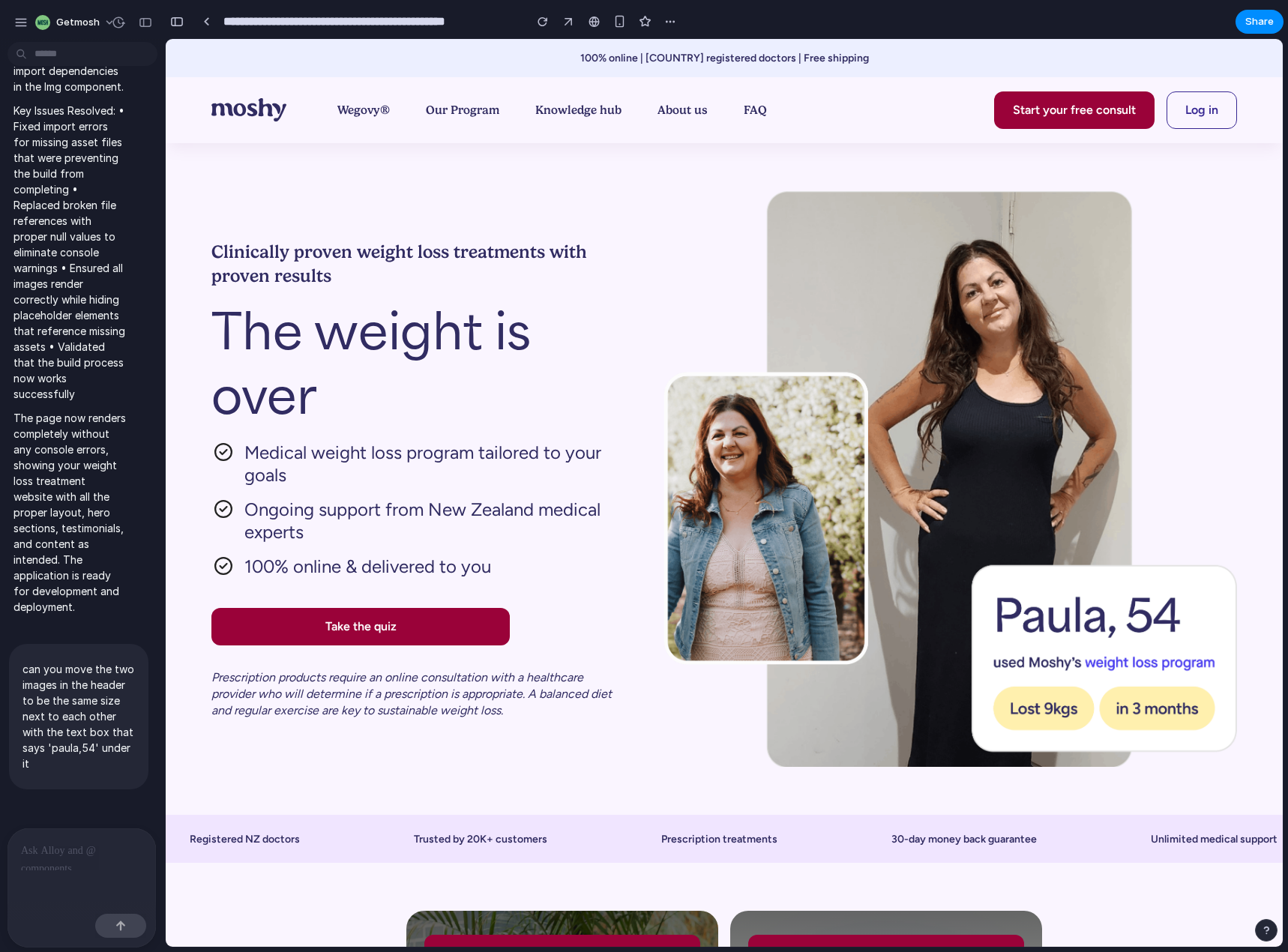 click at bounding box center (82, 849) 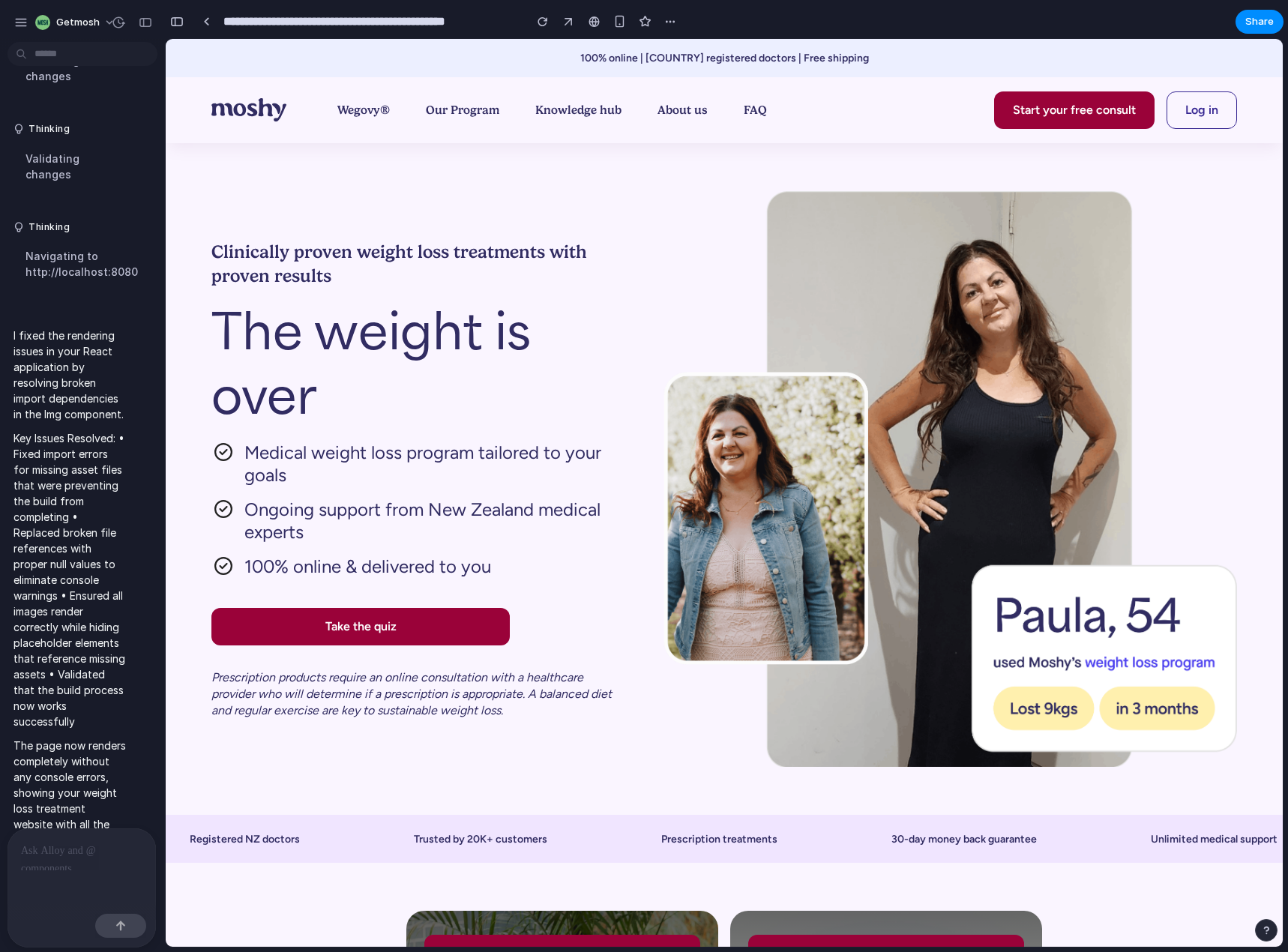 scroll, scrollTop: 943, scrollLeft: 0, axis: vertical 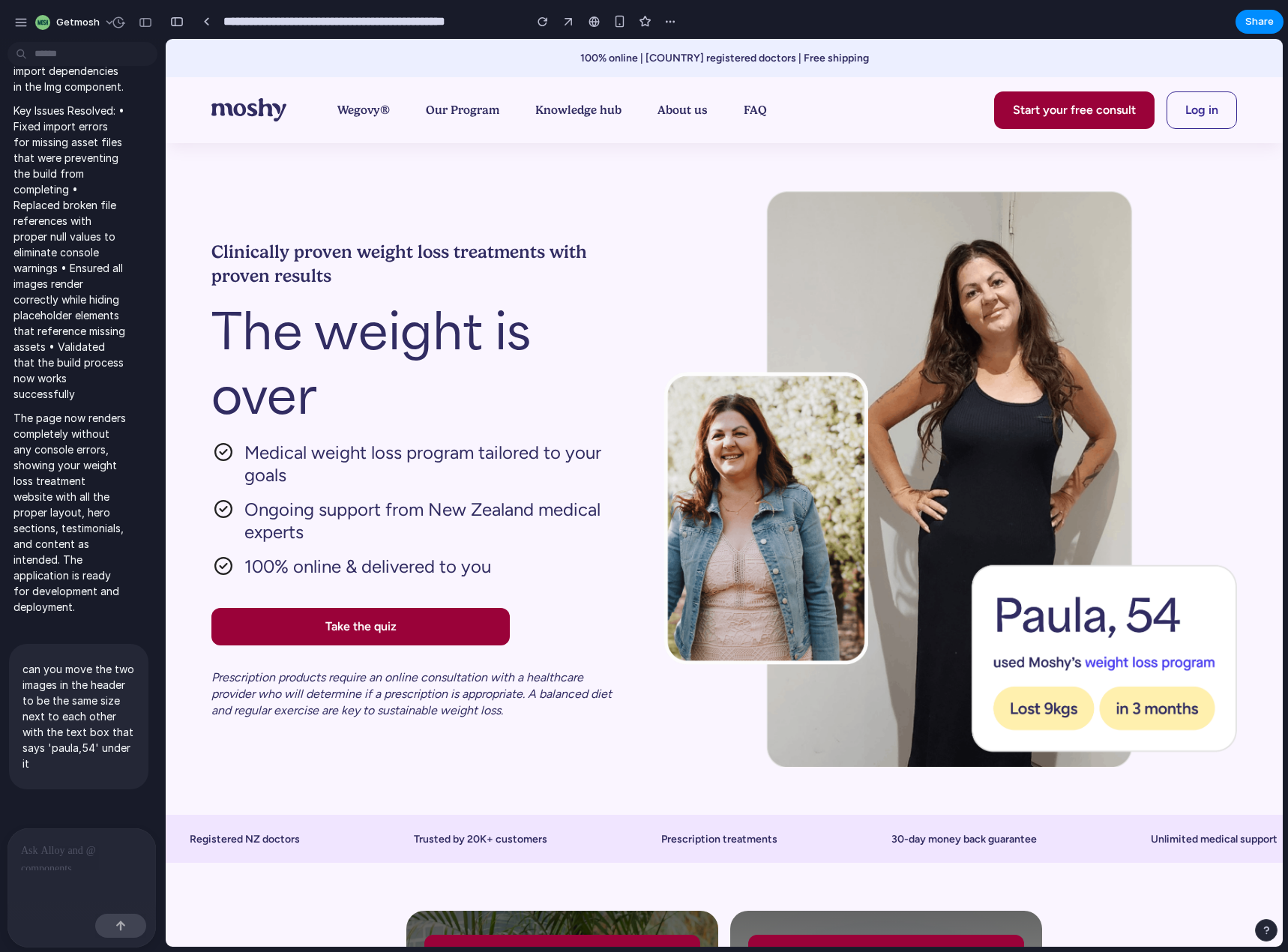 click at bounding box center [79, 851] 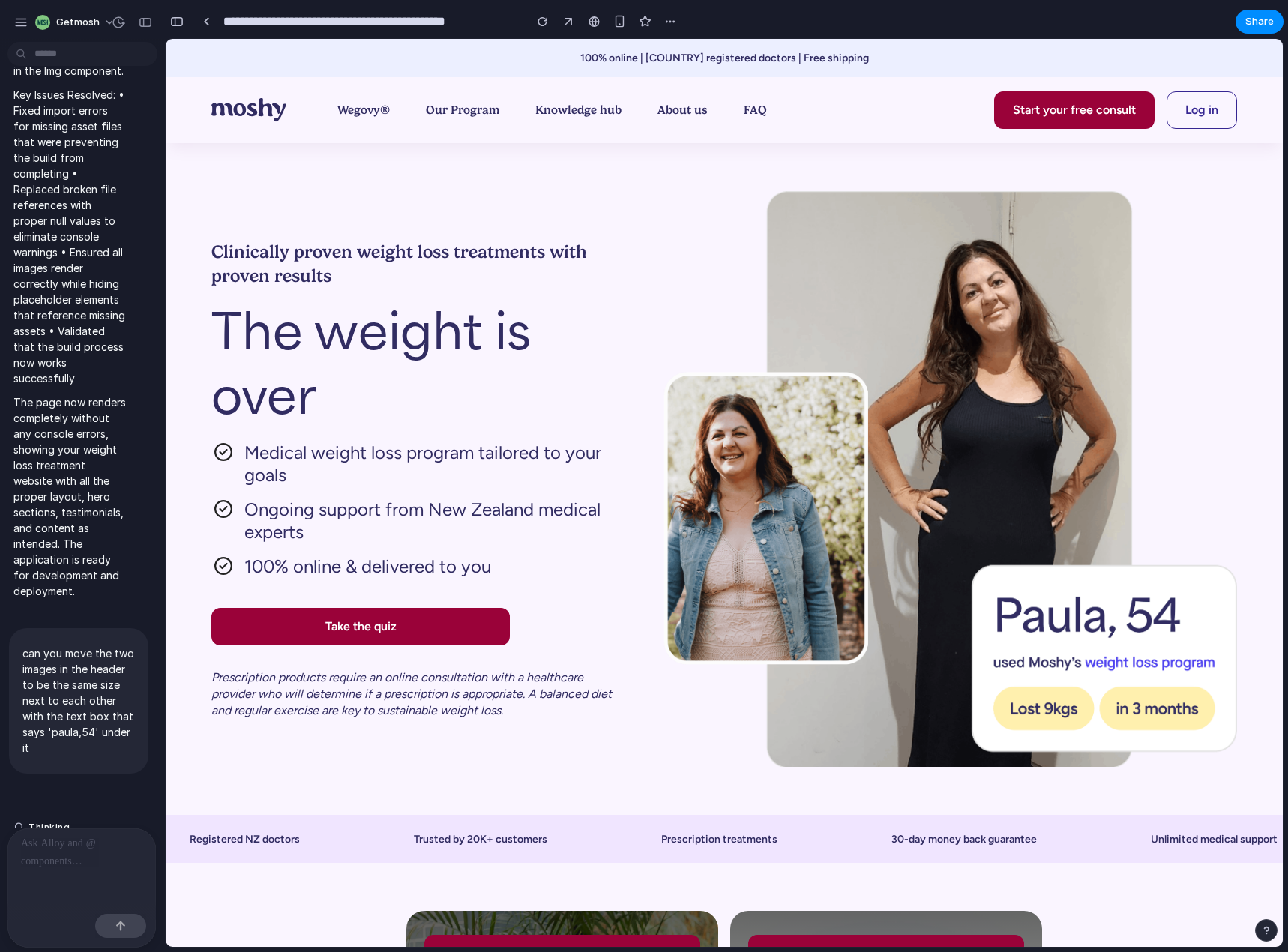 scroll, scrollTop: 1010, scrollLeft: 0, axis: vertical 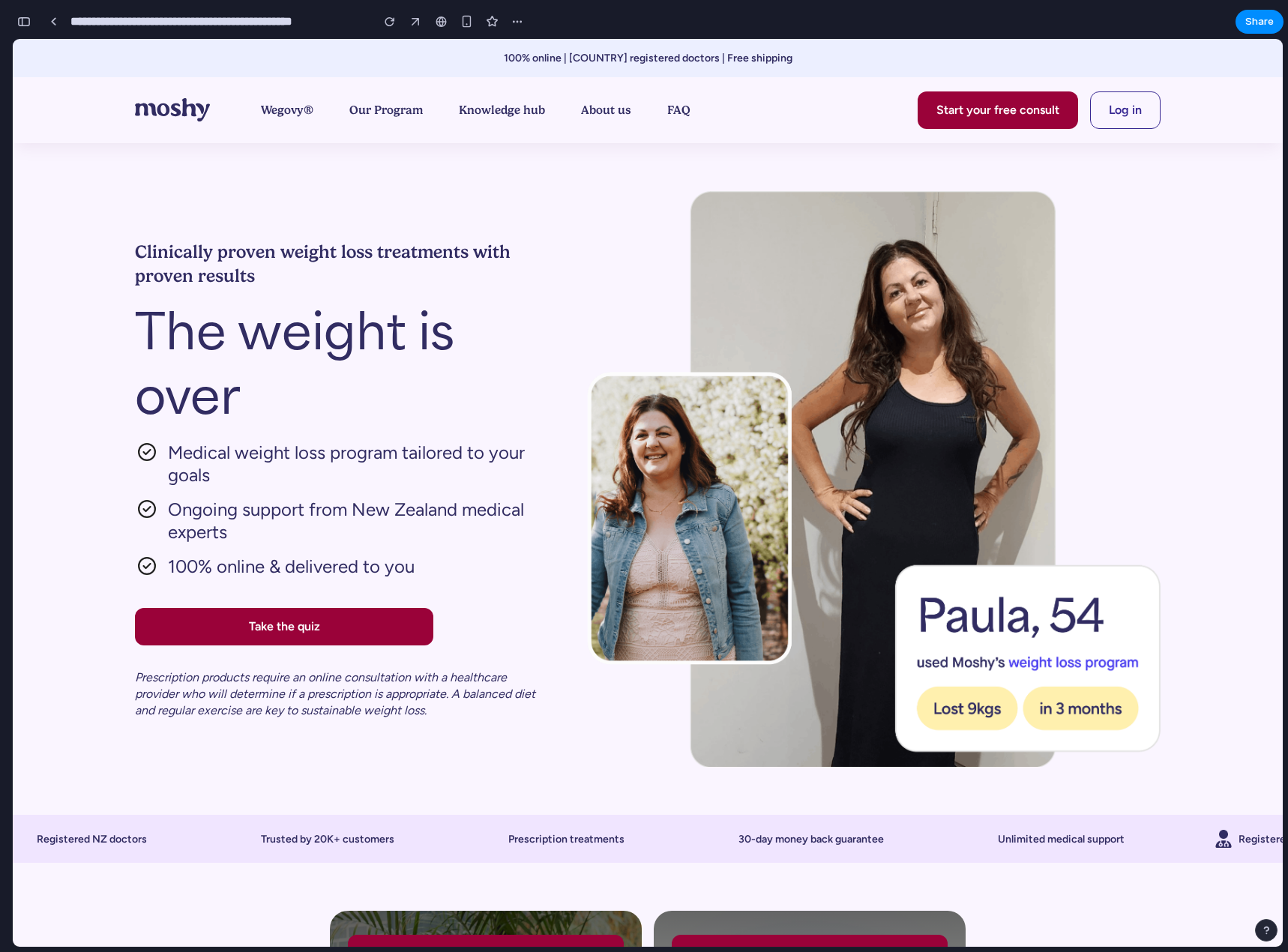 click on "Clinically proven weight loss treatments with proven results The weight is over The weight is over Medical weight loss program tailored to your goals  Ongoing support from [COUNTRY] medical experts 100% online & delivered to you Medical weight loss program tailored to your goals  Ongoing support from [COUNTRY] medical experts 100% online & delivered to you Take the quiz Prescription products require an online consultation with a healthcare provider who will determine if a prescription is appropriate. A balanced diet and regular exercise are key to sustainable weight loss. Prescription products require an online consultation with a healthcare provider who will determine if a prescription is appropriate. A balanced diet and regular exercise are key to sustainable weight loss." at bounding box center [648, 479] 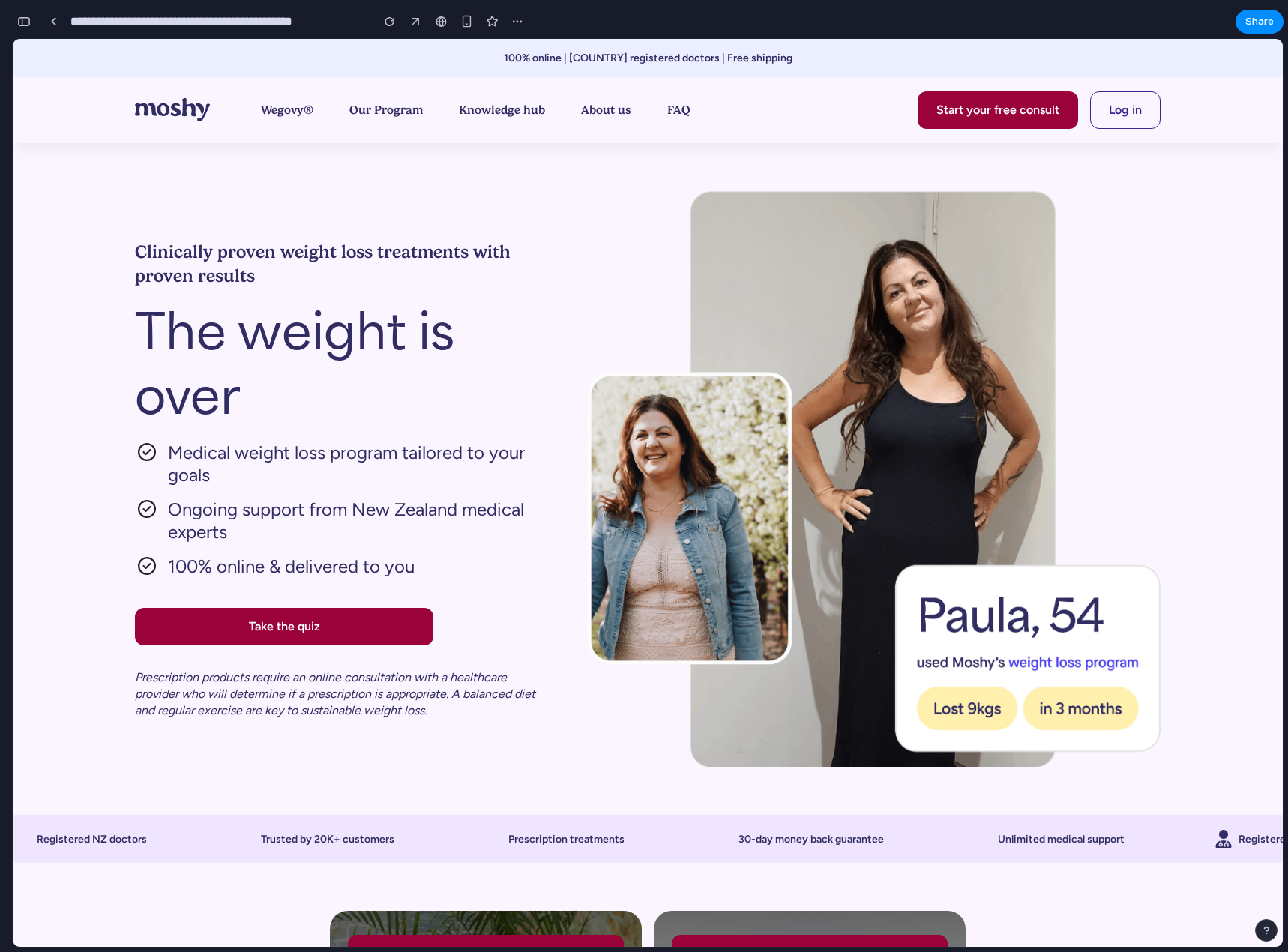 click at bounding box center [873, 479] 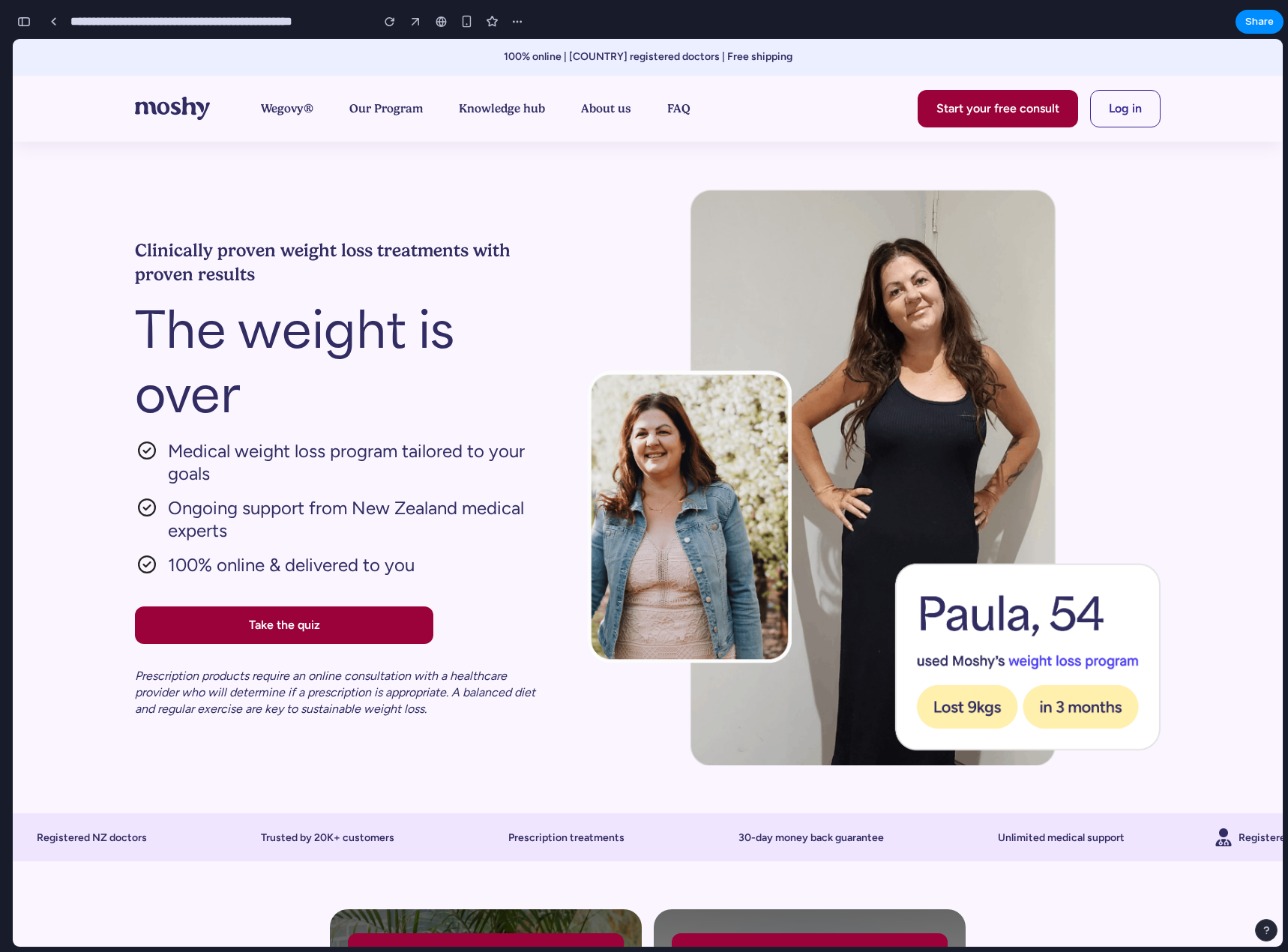 scroll, scrollTop: 0, scrollLeft: 0, axis: both 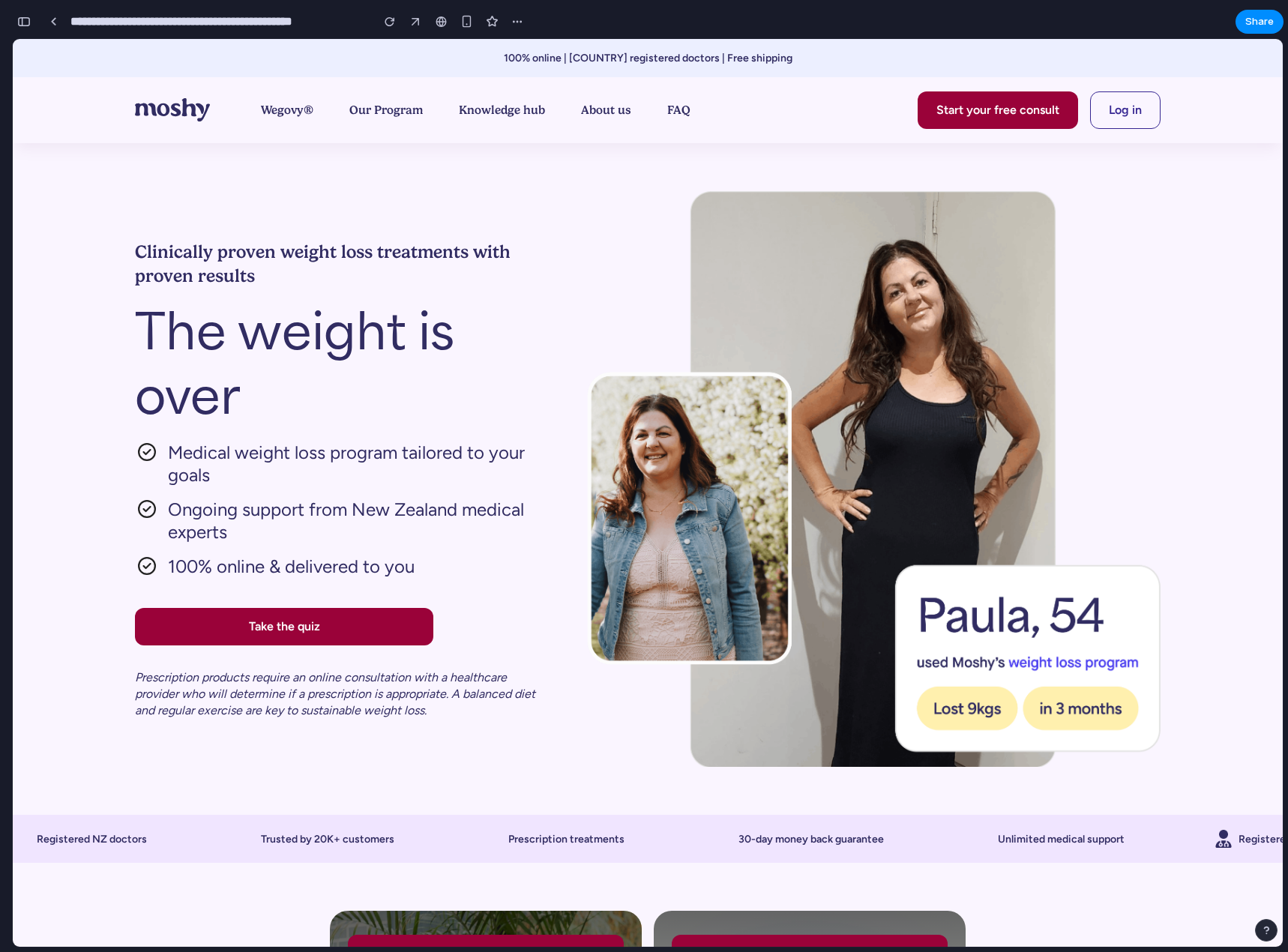 click on "Clinically proven weight loss treatments with proven results The weight is over The weight is over Medical weight loss program tailored to your goals  Ongoing support from [COUNTRY] medical experts 100% online & delivered to you Medical weight loss program tailored to your goals  Ongoing support from [COUNTRY] medical experts 100% online & delivered to you Take the quiz Prescription products require an online consultation with a healthcare provider who will determine if a prescription is appropriate. A balanced diet and regular exercise are key to sustainable weight loss. Prescription products require an online consultation with a healthcare provider who will determine if a prescription is appropriate. A balanced diet and regular exercise are key to sustainable weight loss." at bounding box center (648, 479) 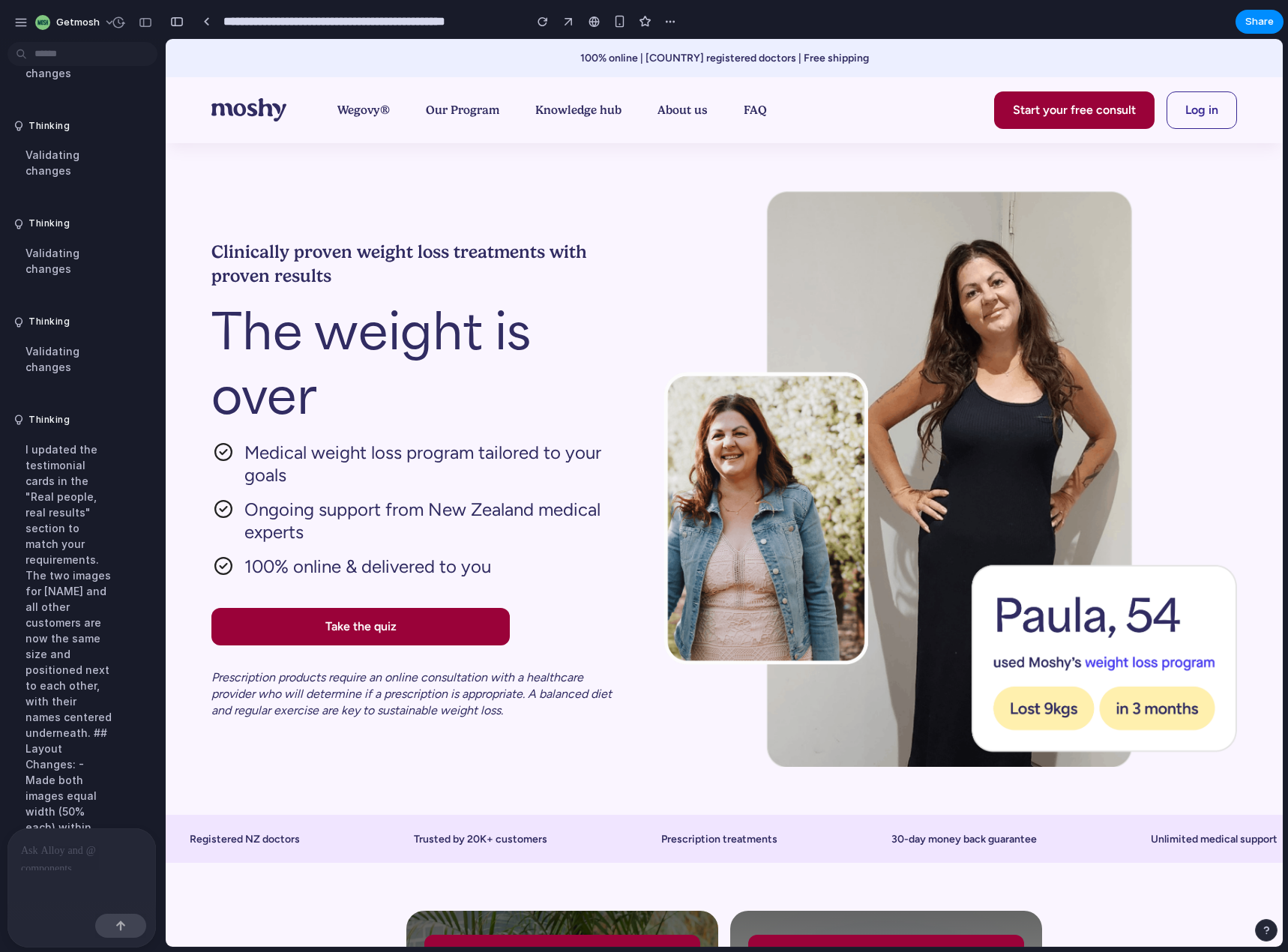 scroll, scrollTop: 2061, scrollLeft: 0, axis: vertical 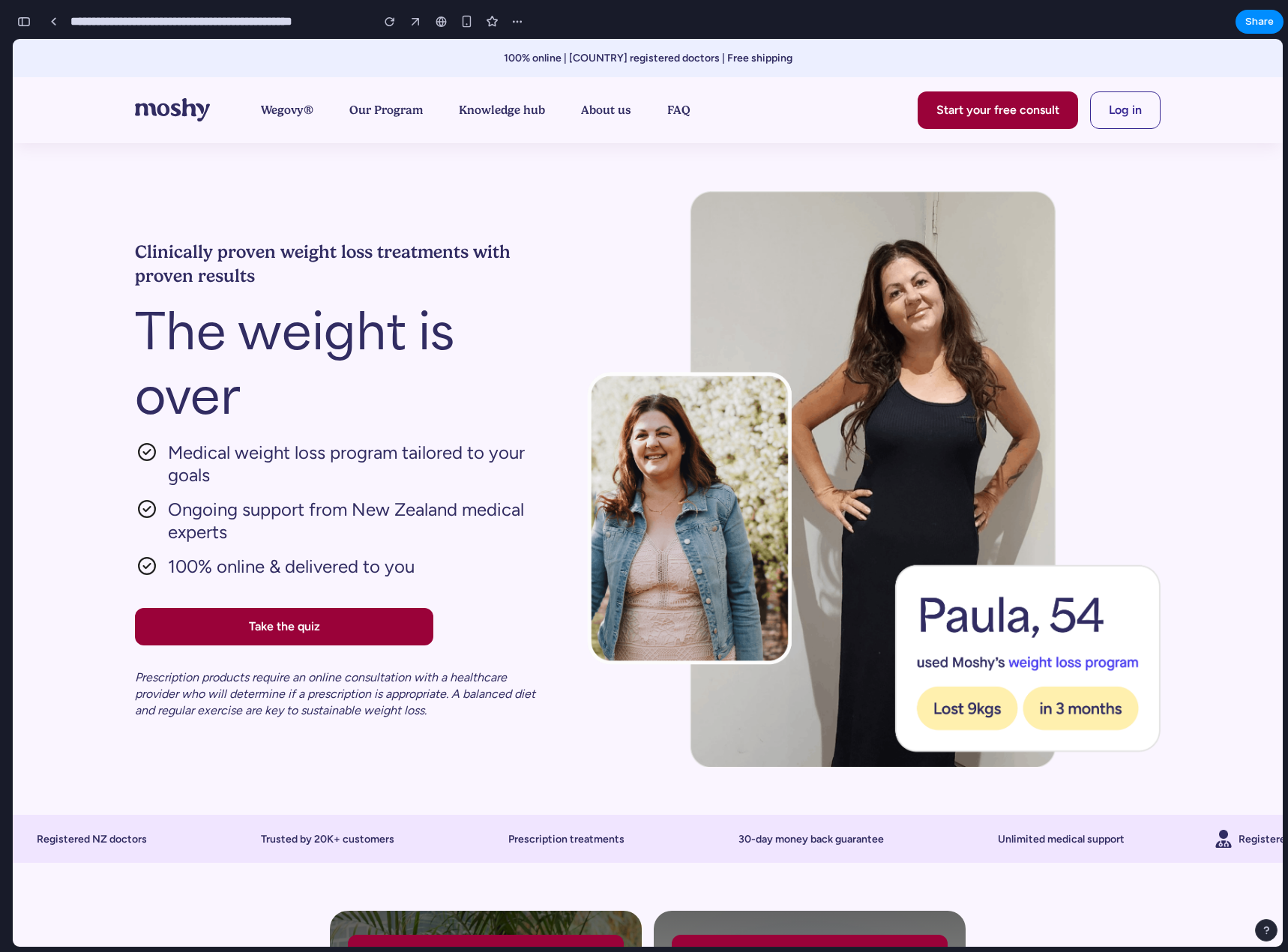 click at bounding box center (873, 479) 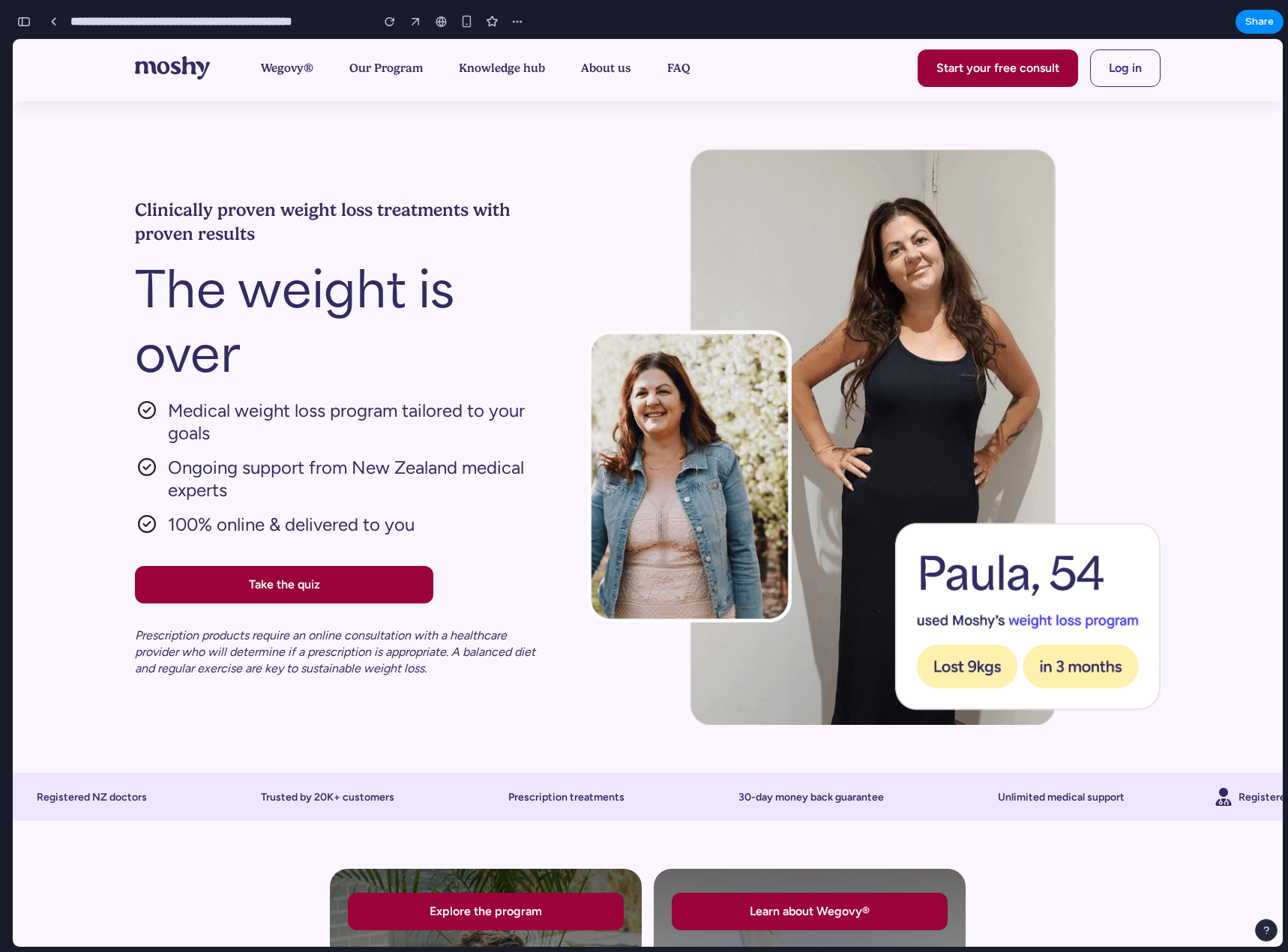 scroll, scrollTop: 0, scrollLeft: 0, axis: both 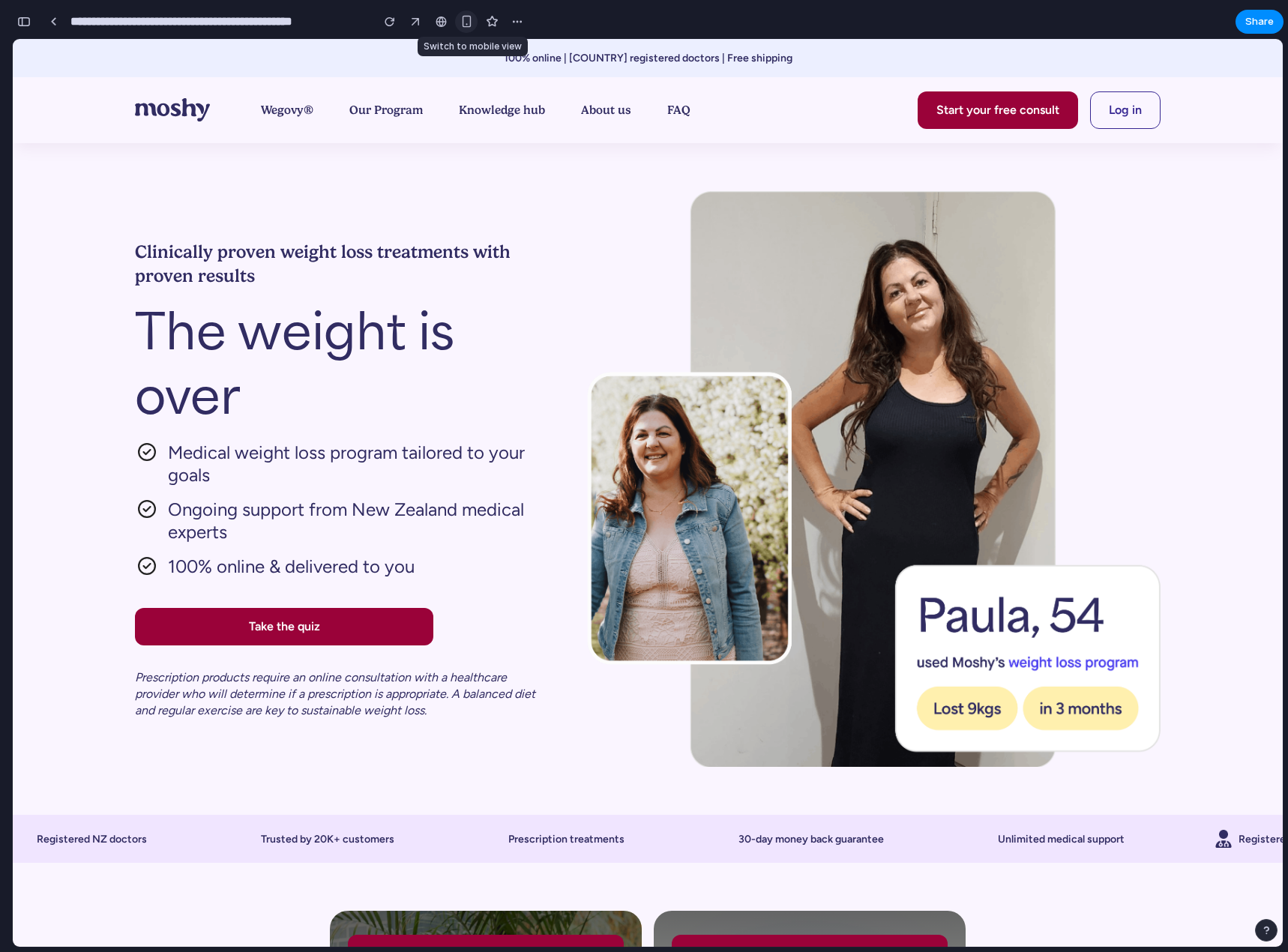 click at bounding box center [466, 21] 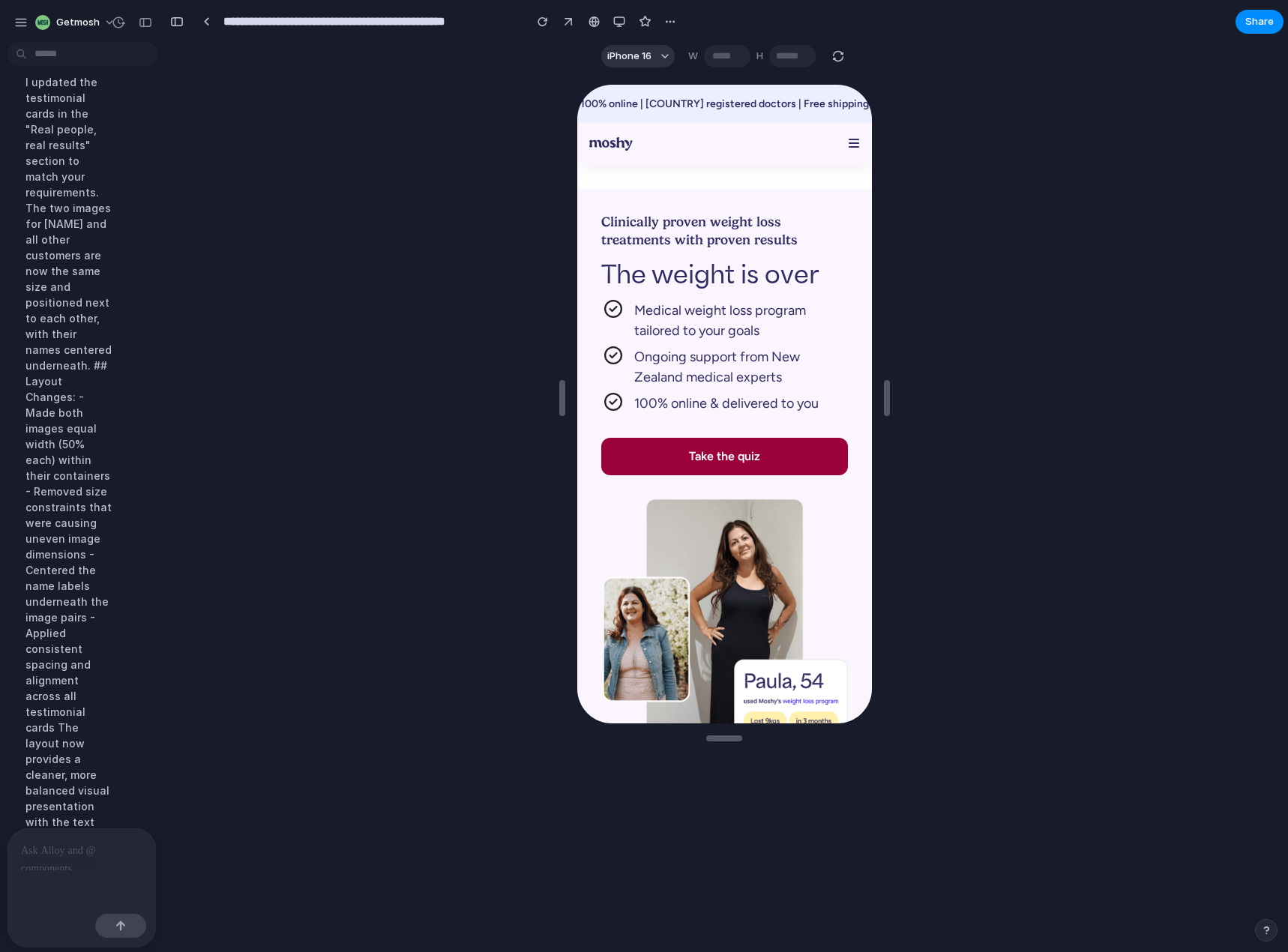 click at bounding box center [79, 851] 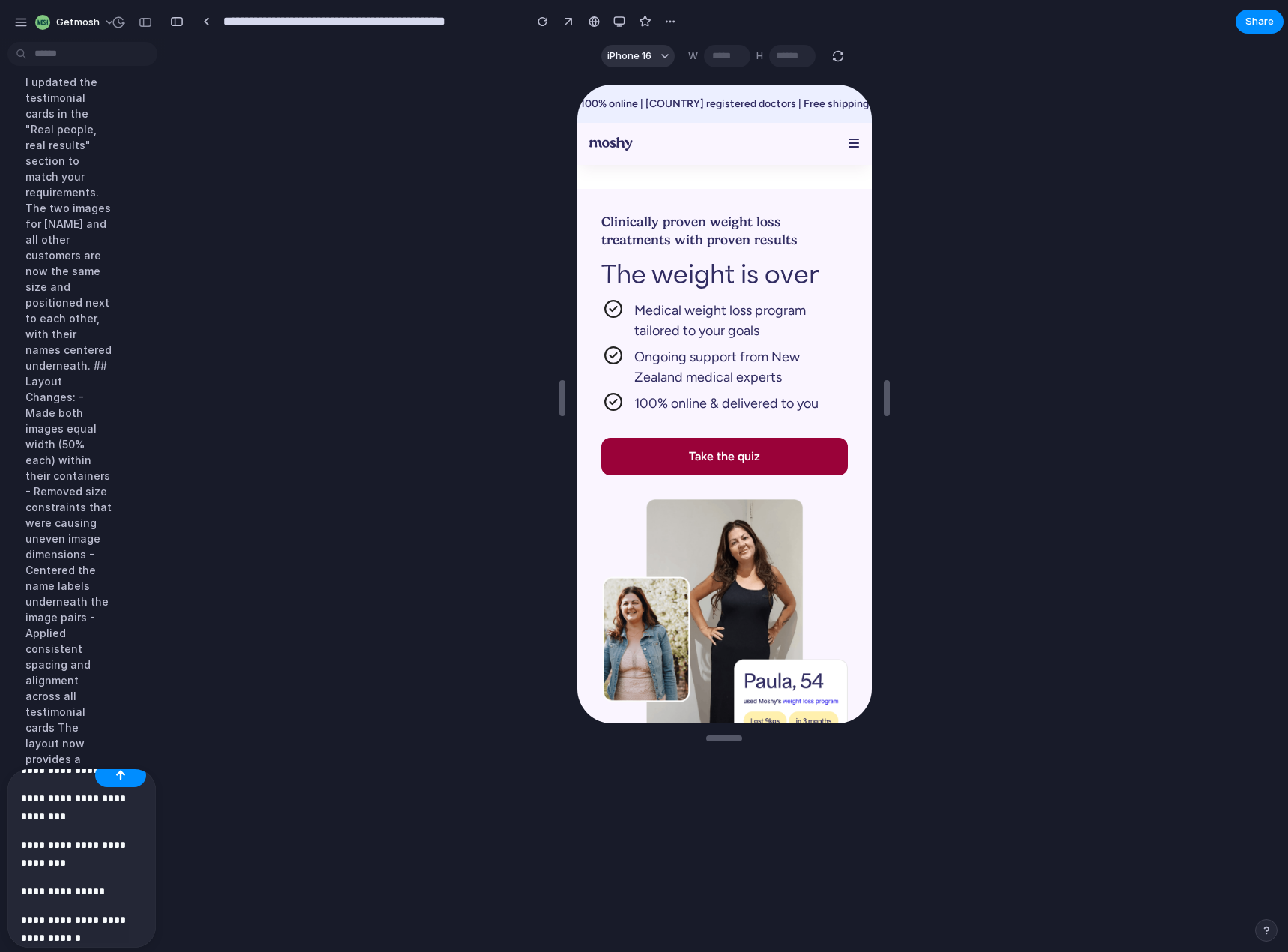 scroll, scrollTop: 0, scrollLeft: 0, axis: both 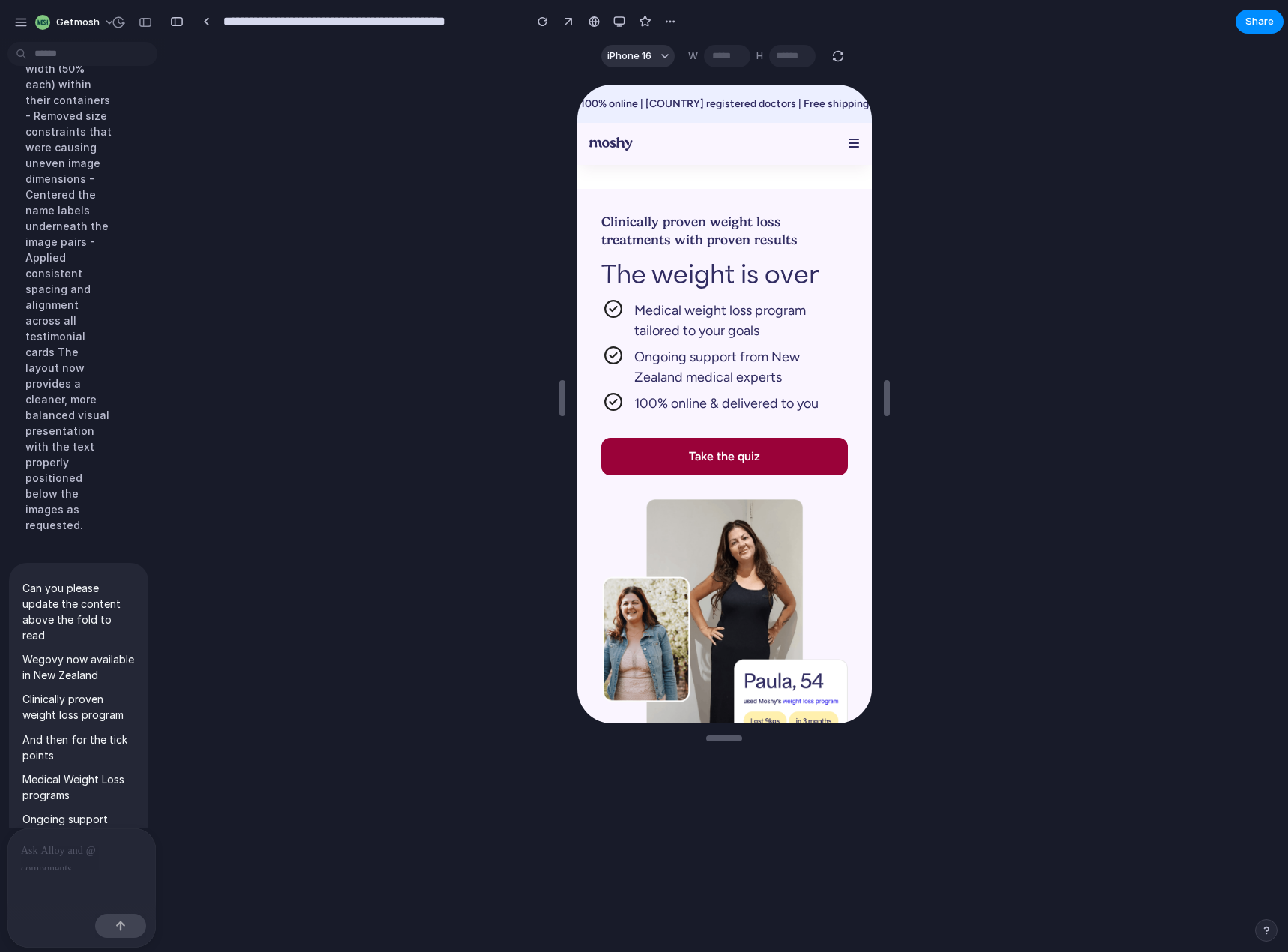 drag, startPoint x: 83, startPoint y: 816, endPoint x: 82, endPoint y: 798, distance: 18.027756 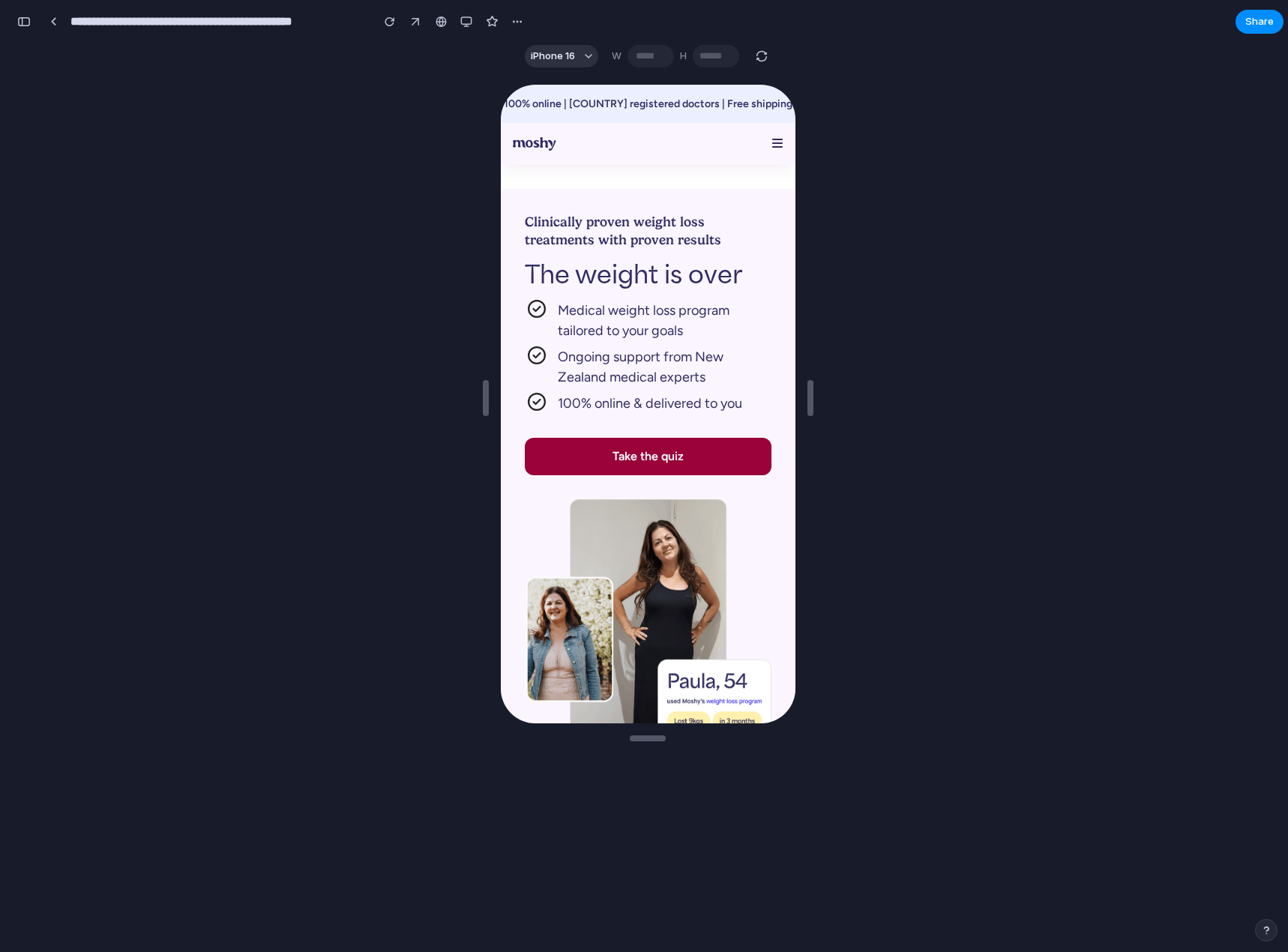 scroll, scrollTop: 3966, scrollLeft: 0, axis: vertical 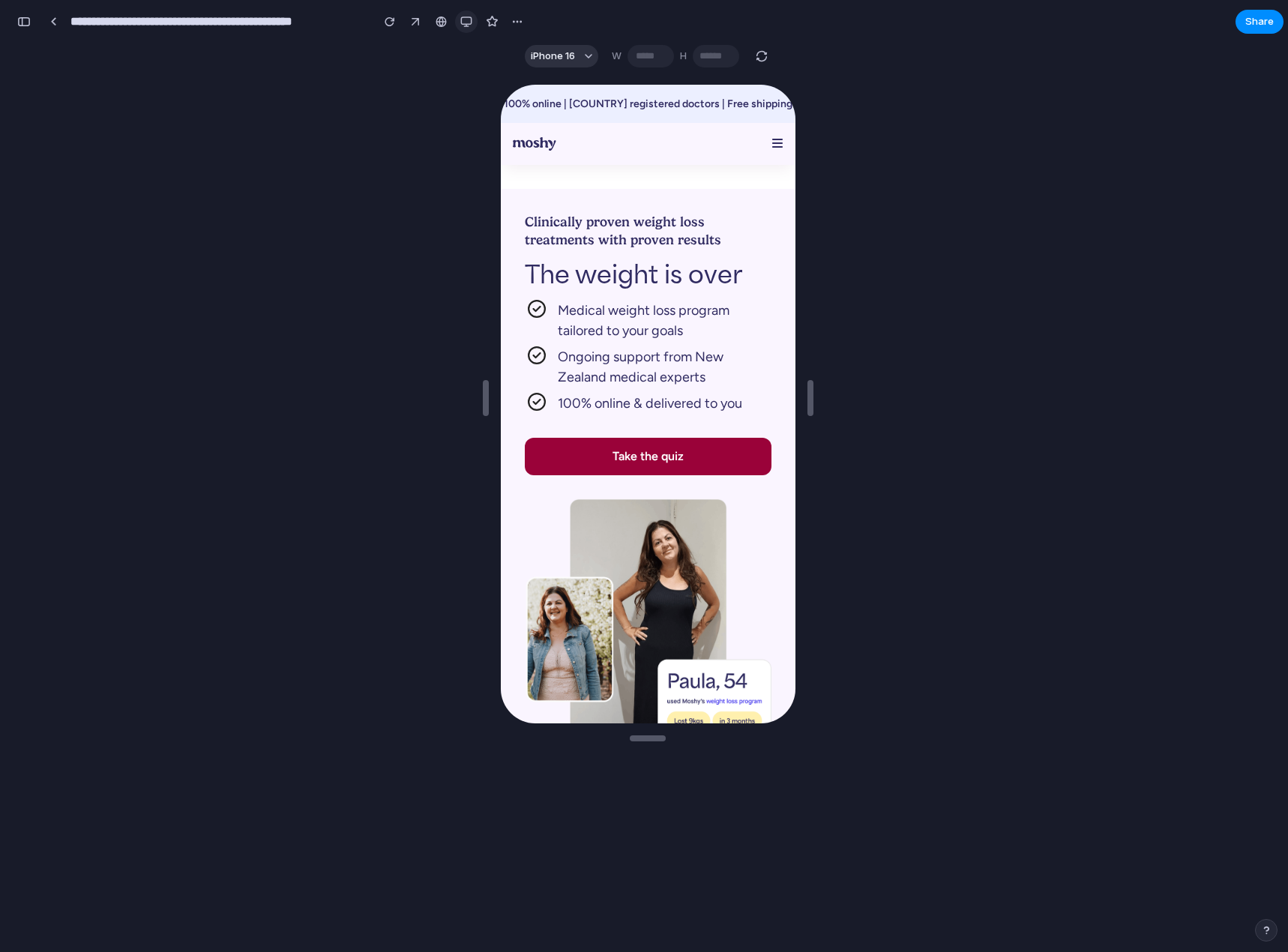 click at bounding box center (466, 22) 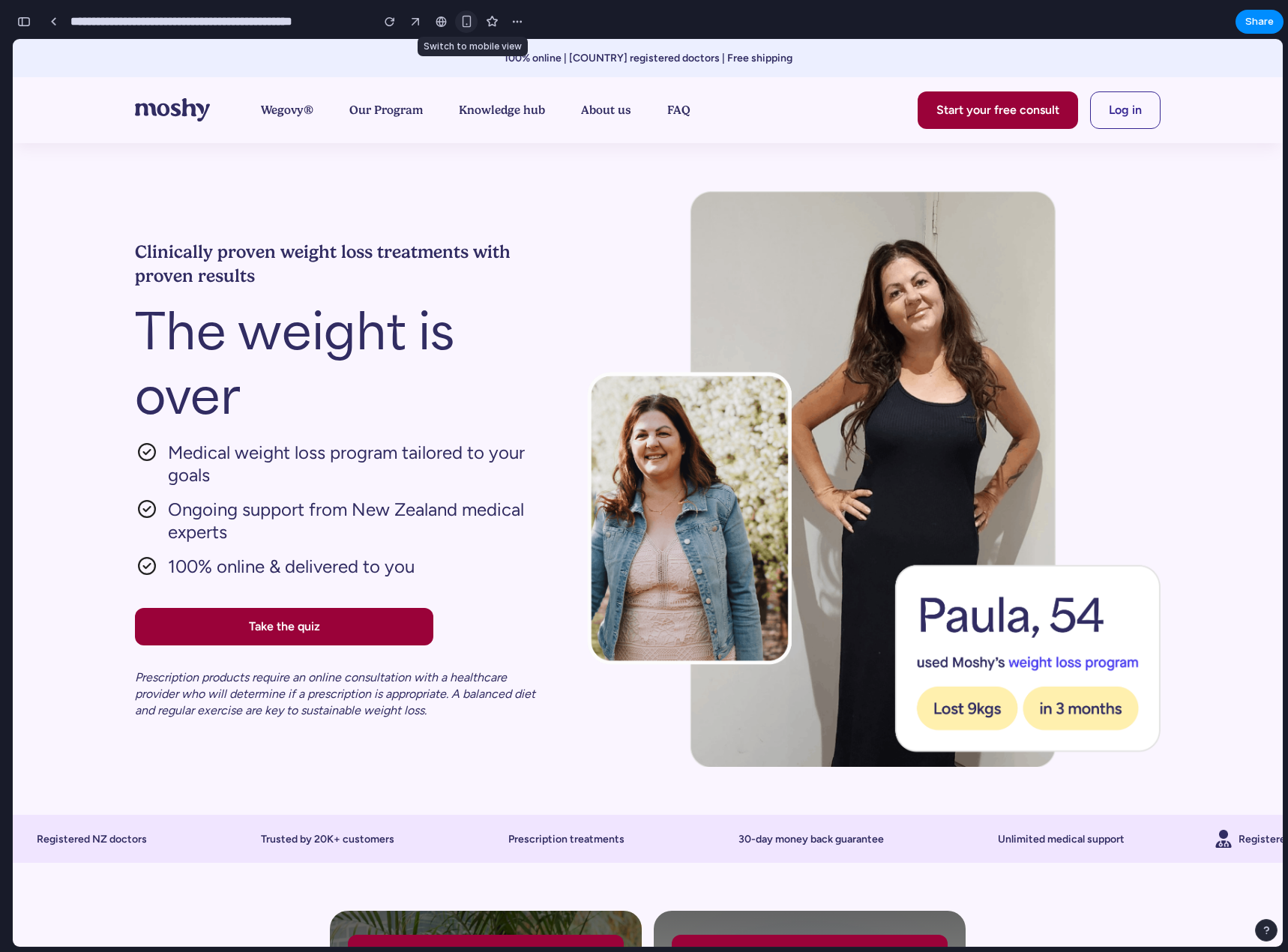 click at bounding box center [466, 21] 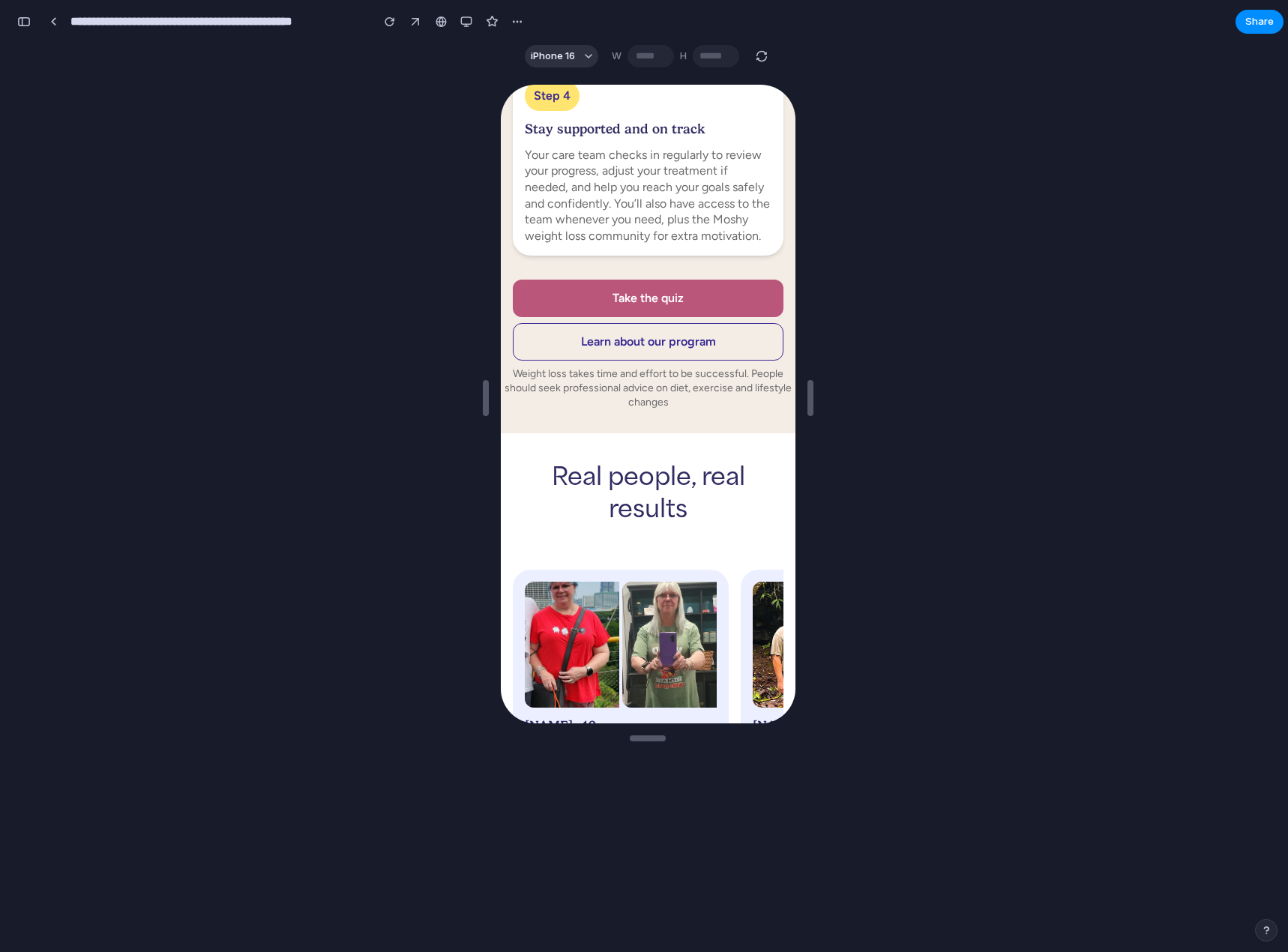 scroll, scrollTop: 2998, scrollLeft: 0, axis: vertical 